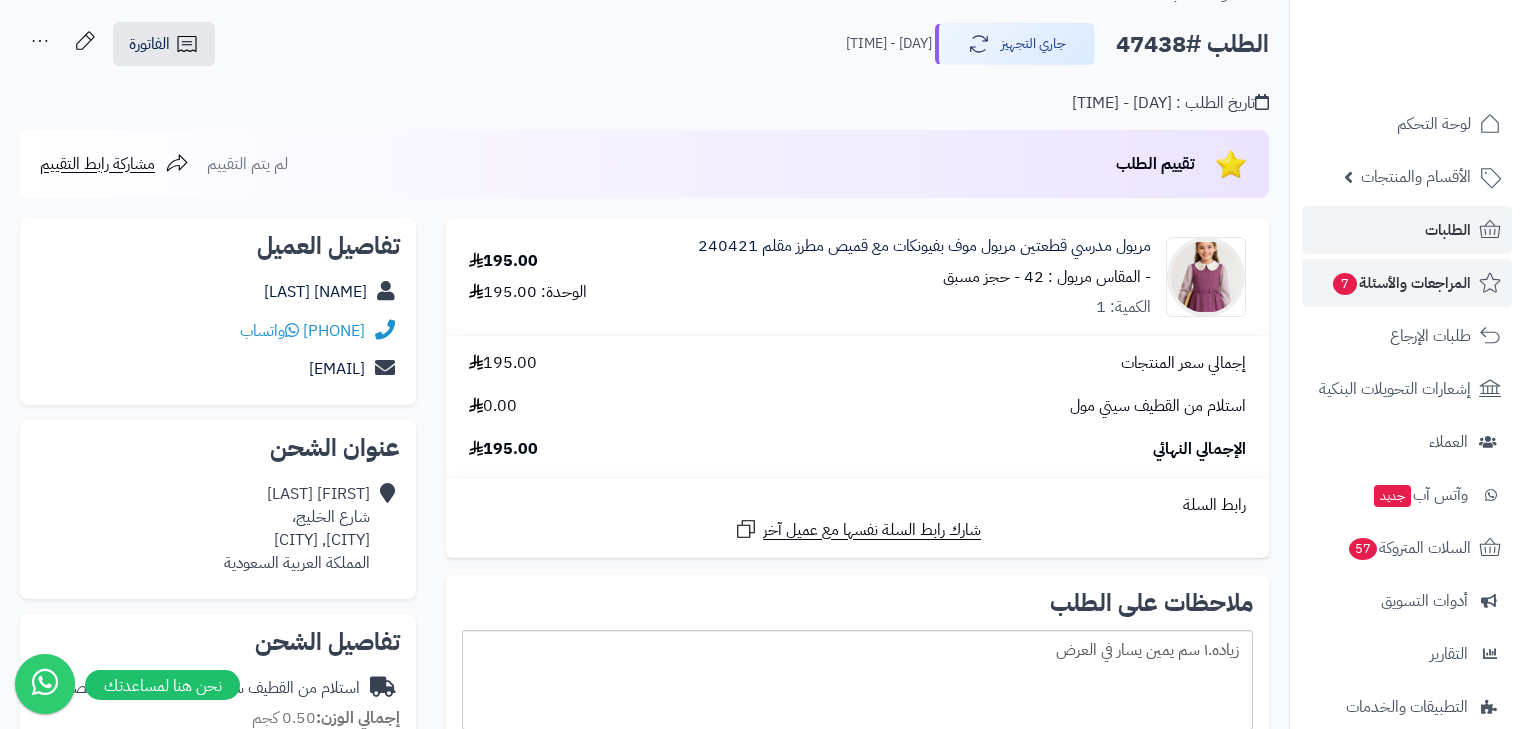 scroll, scrollTop: 0, scrollLeft: 0, axis: both 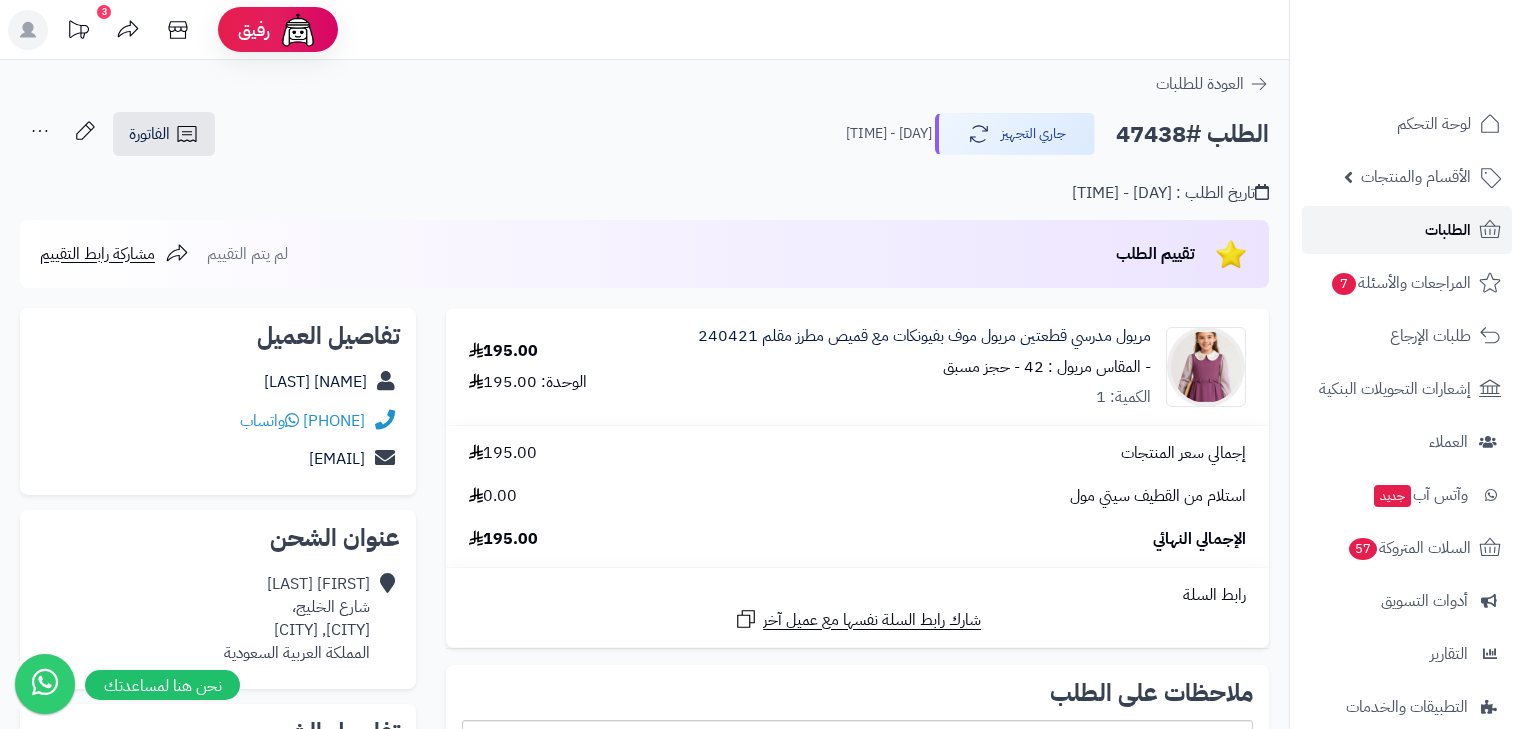 click on "الطلبات" at bounding box center (1448, 230) 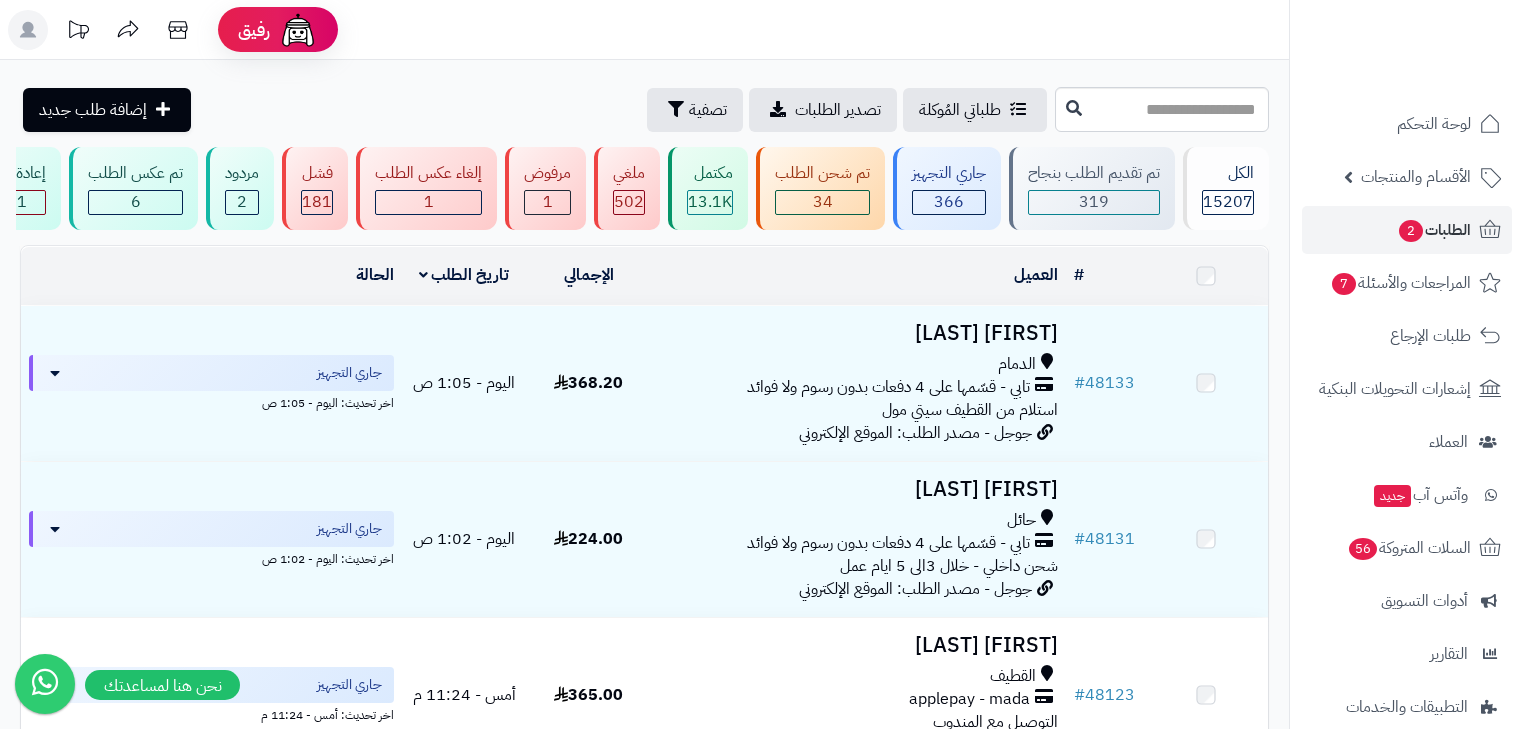 scroll, scrollTop: 0, scrollLeft: 0, axis: both 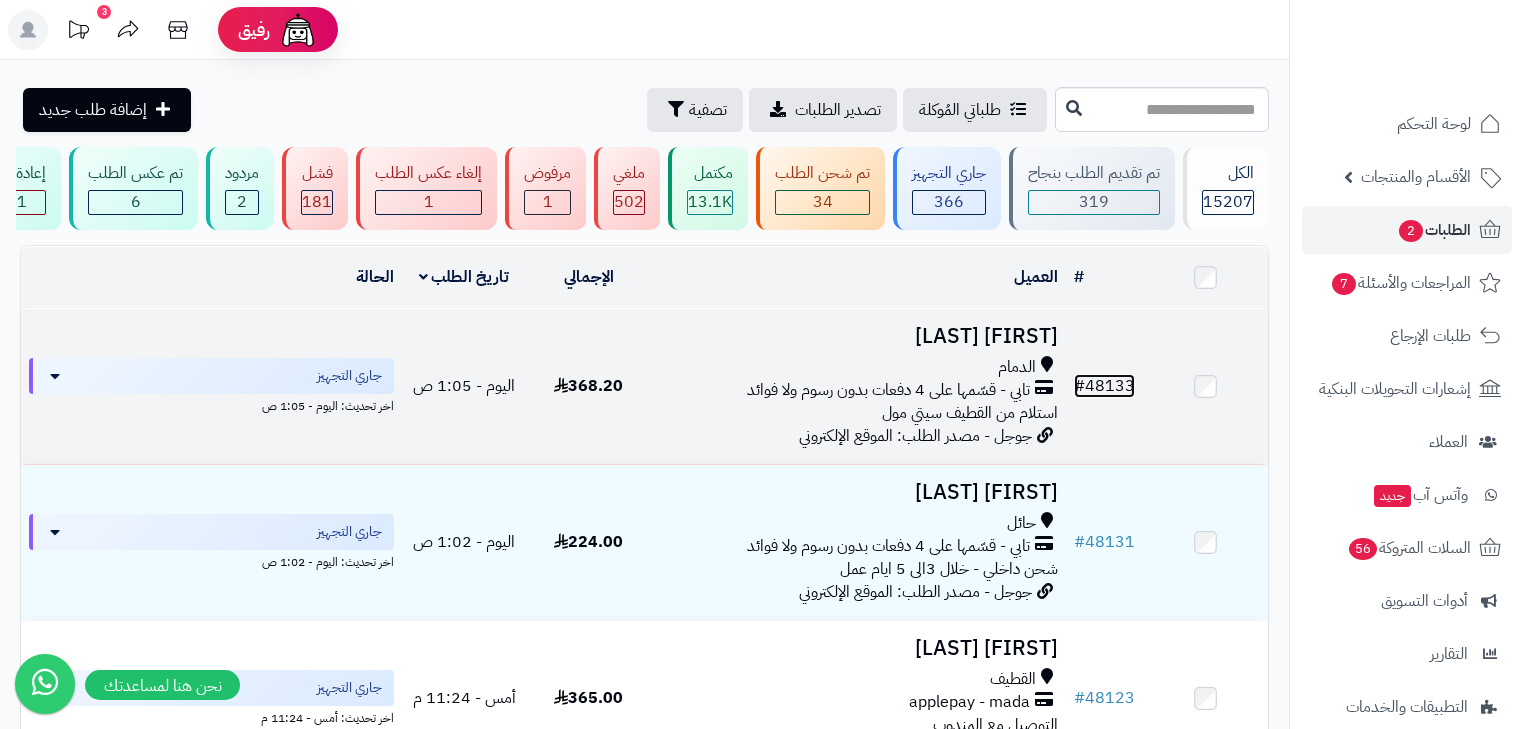 drag, startPoint x: 1106, startPoint y: 396, endPoint x: 1089, endPoint y: 403, distance: 18.384777 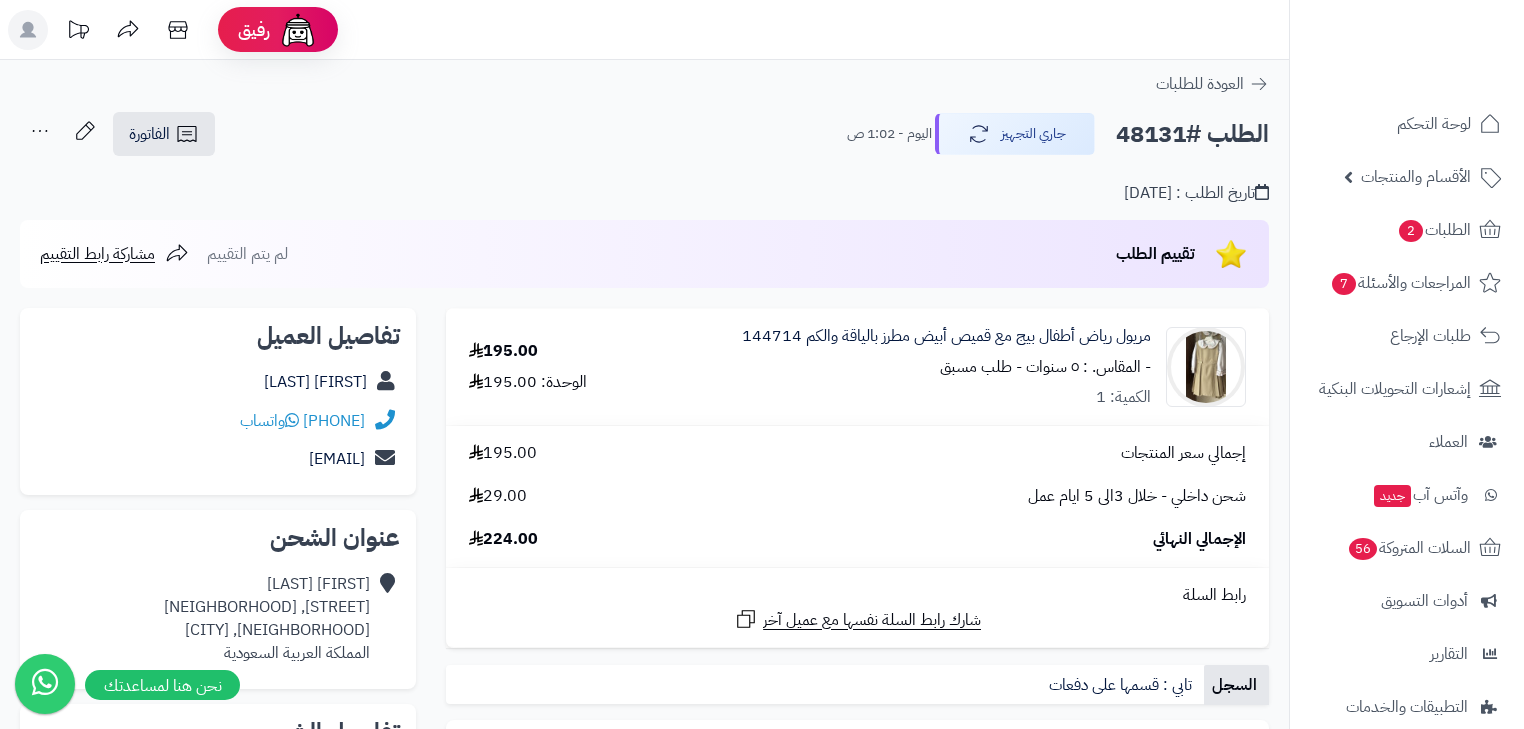 scroll, scrollTop: 0, scrollLeft: 0, axis: both 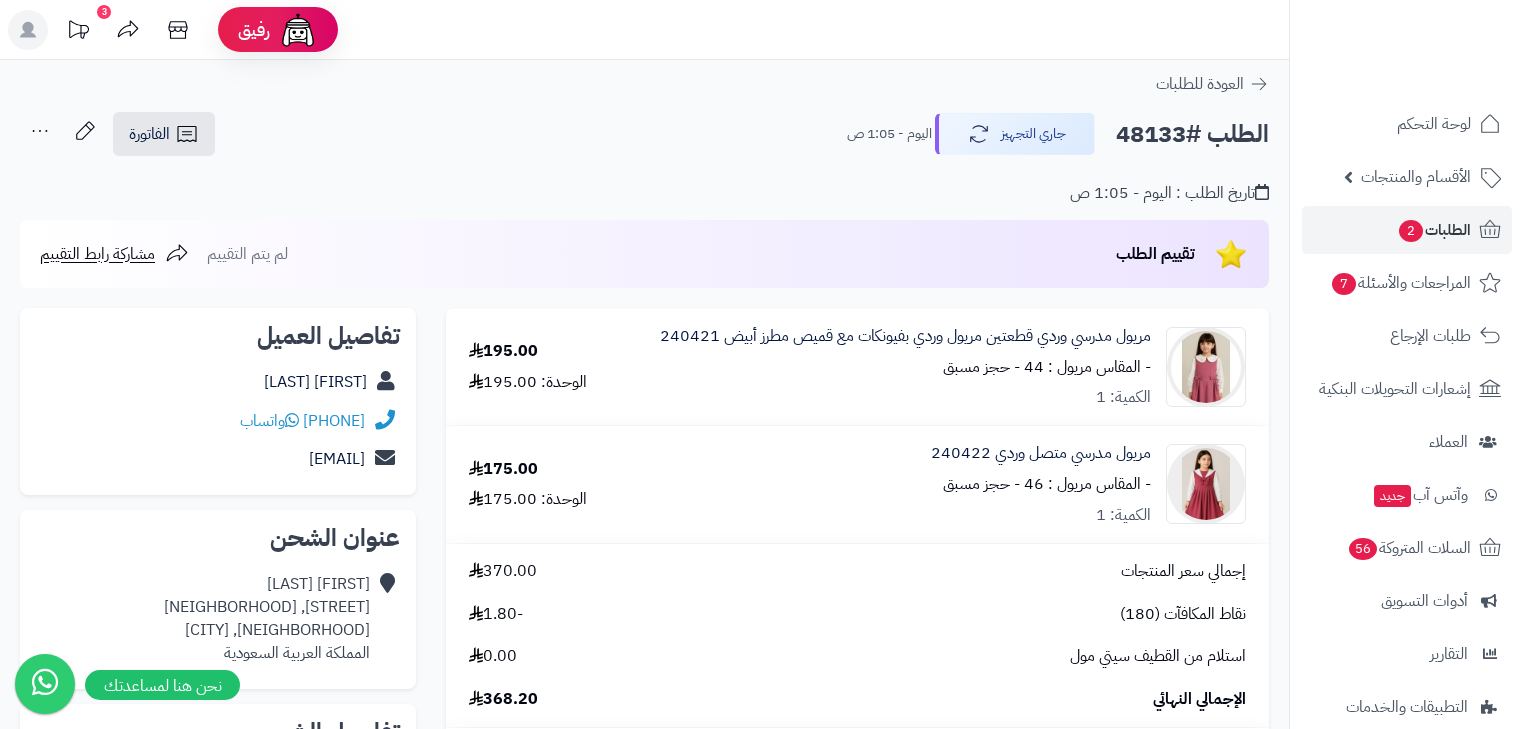 click 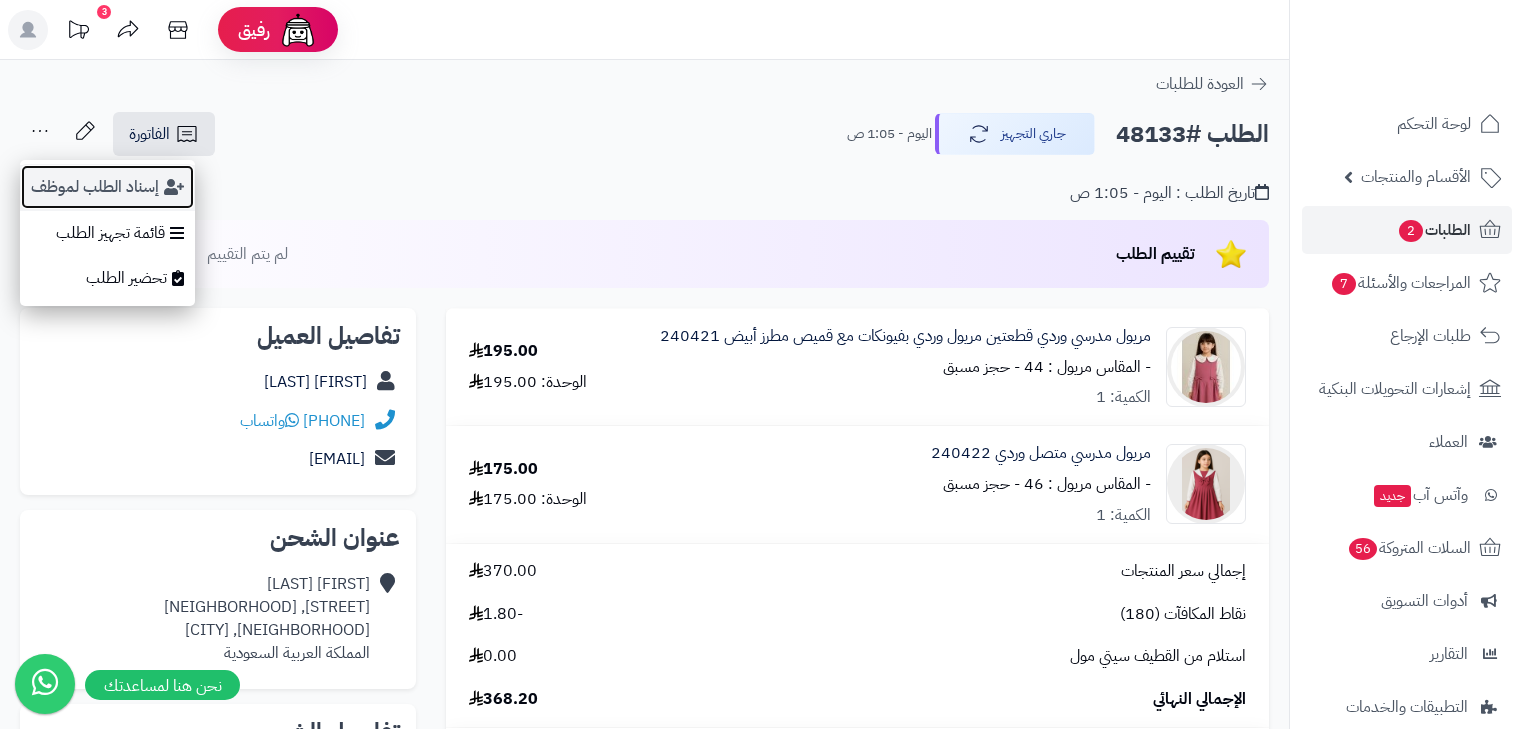 click on "إسناد الطلب لموظف" at bounding box center (107, 187) 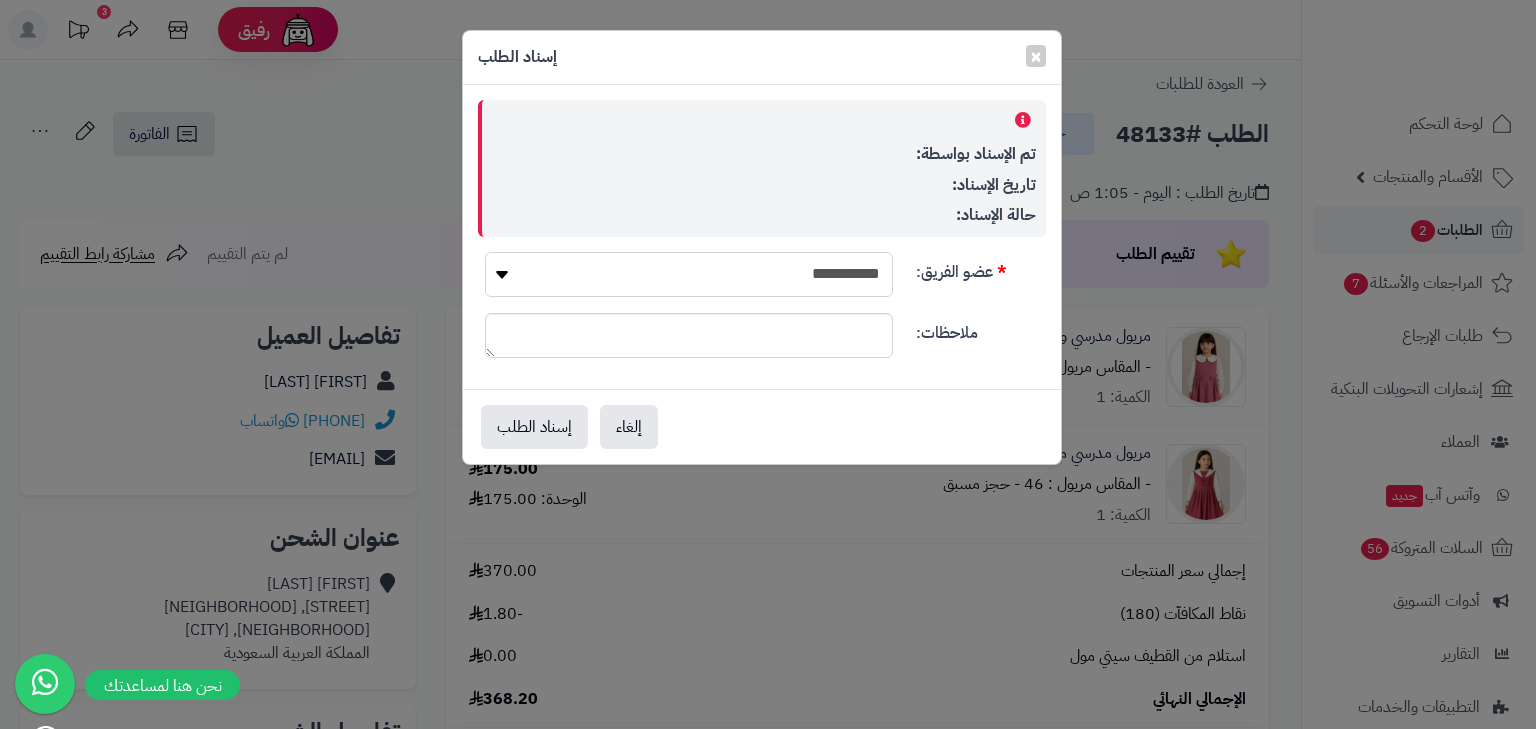 click on "**********" at bounding box center [689, 274] 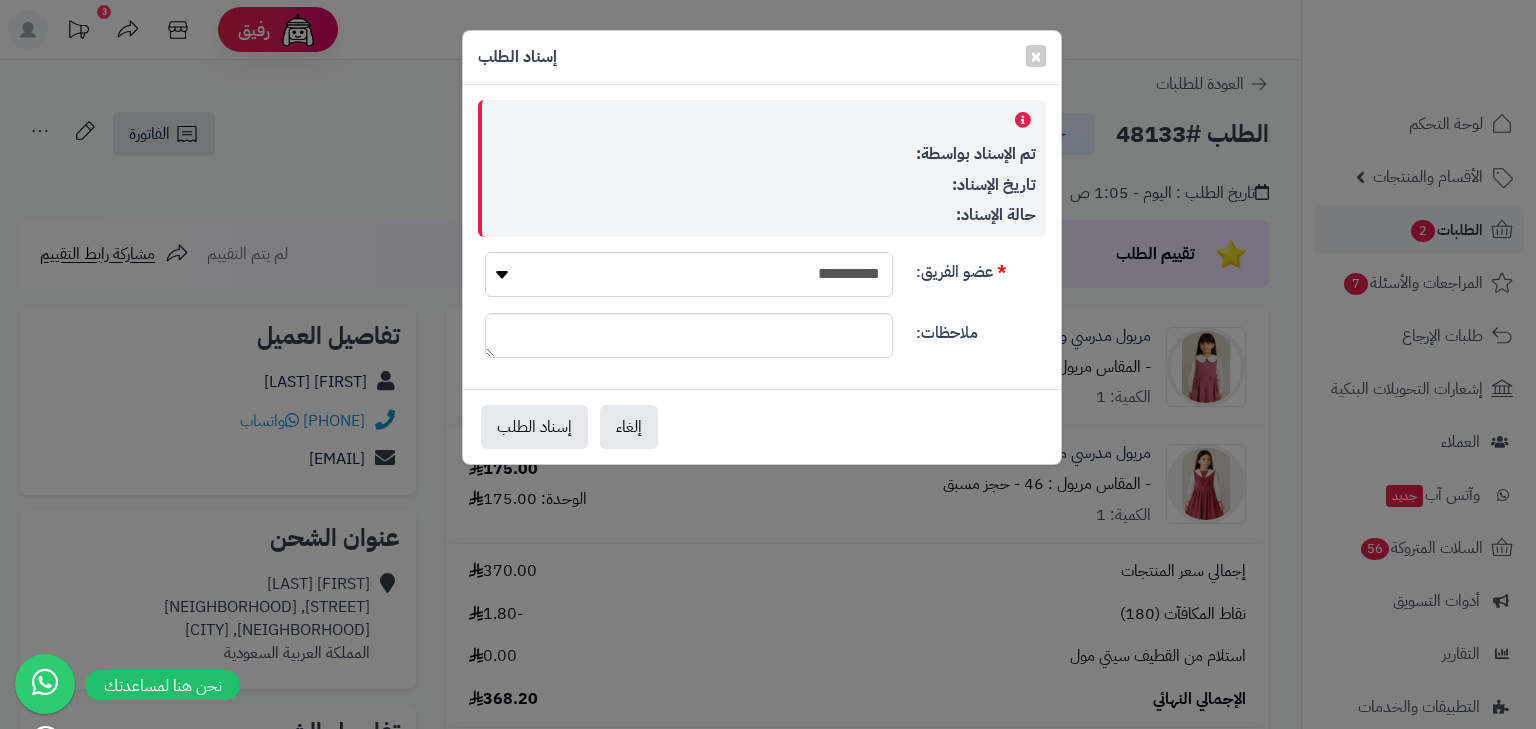click on "**********" at bounding box center (689, 274) 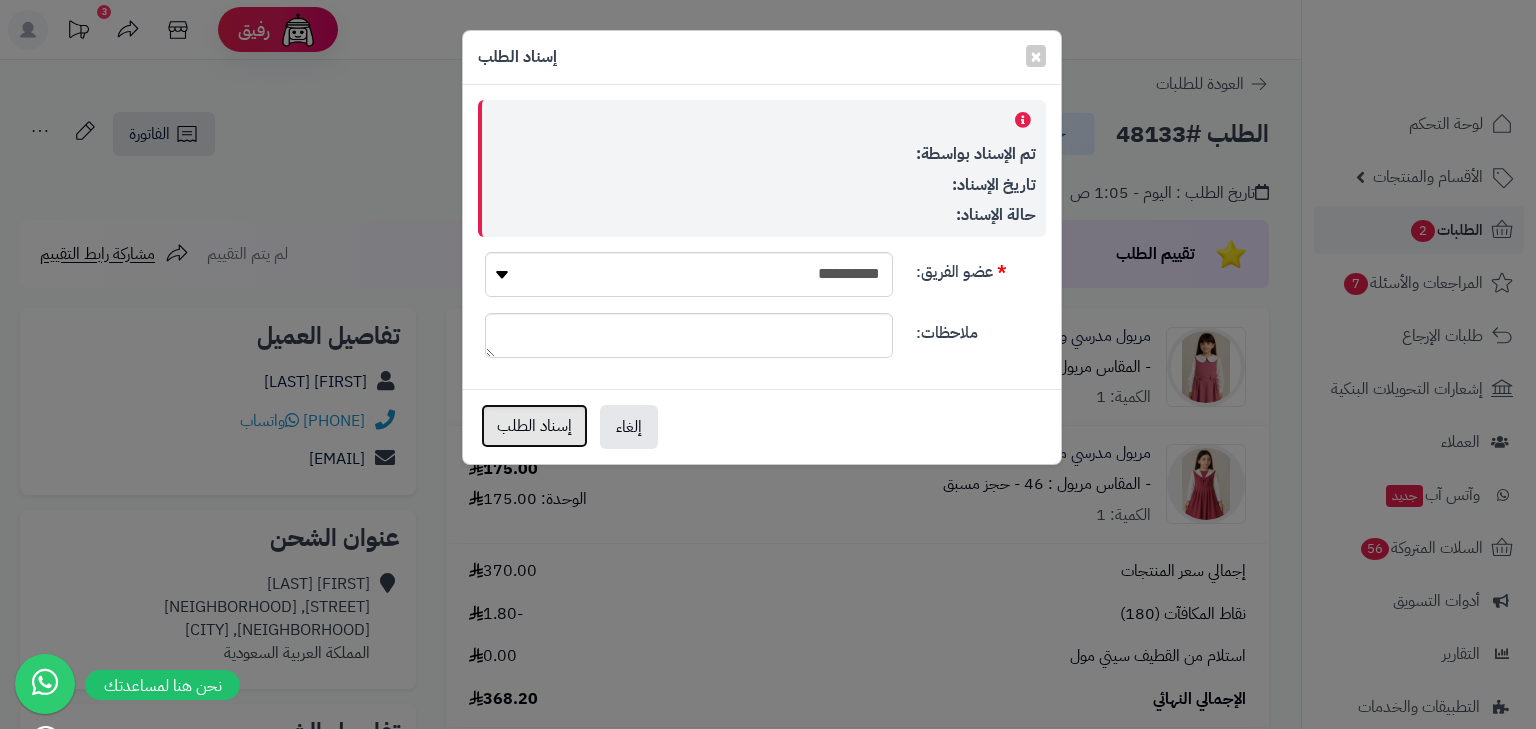 click on "إسناد الطلب" at bounding box center (534, 426) 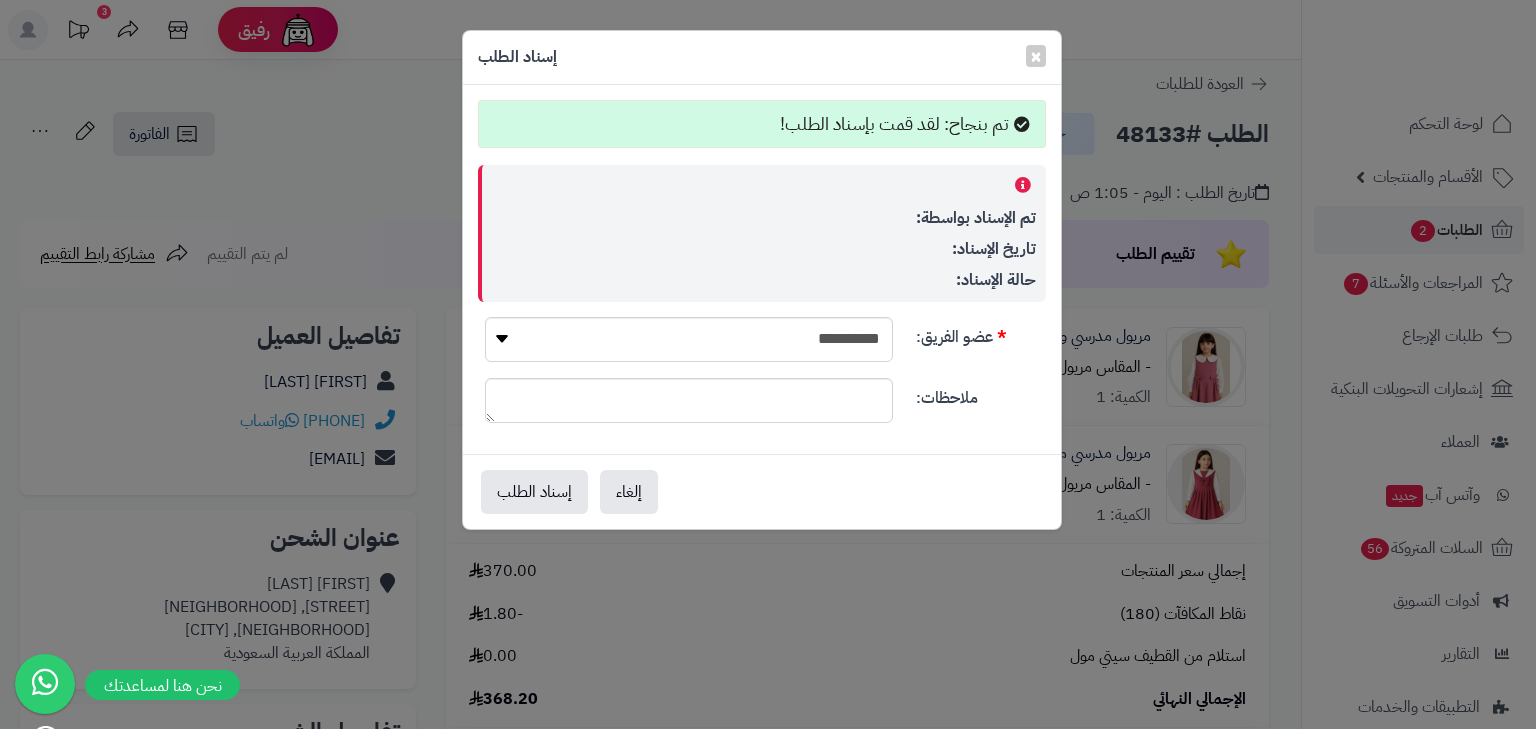 click on "× إسناد الطلب" at bounding box center [762, 58] 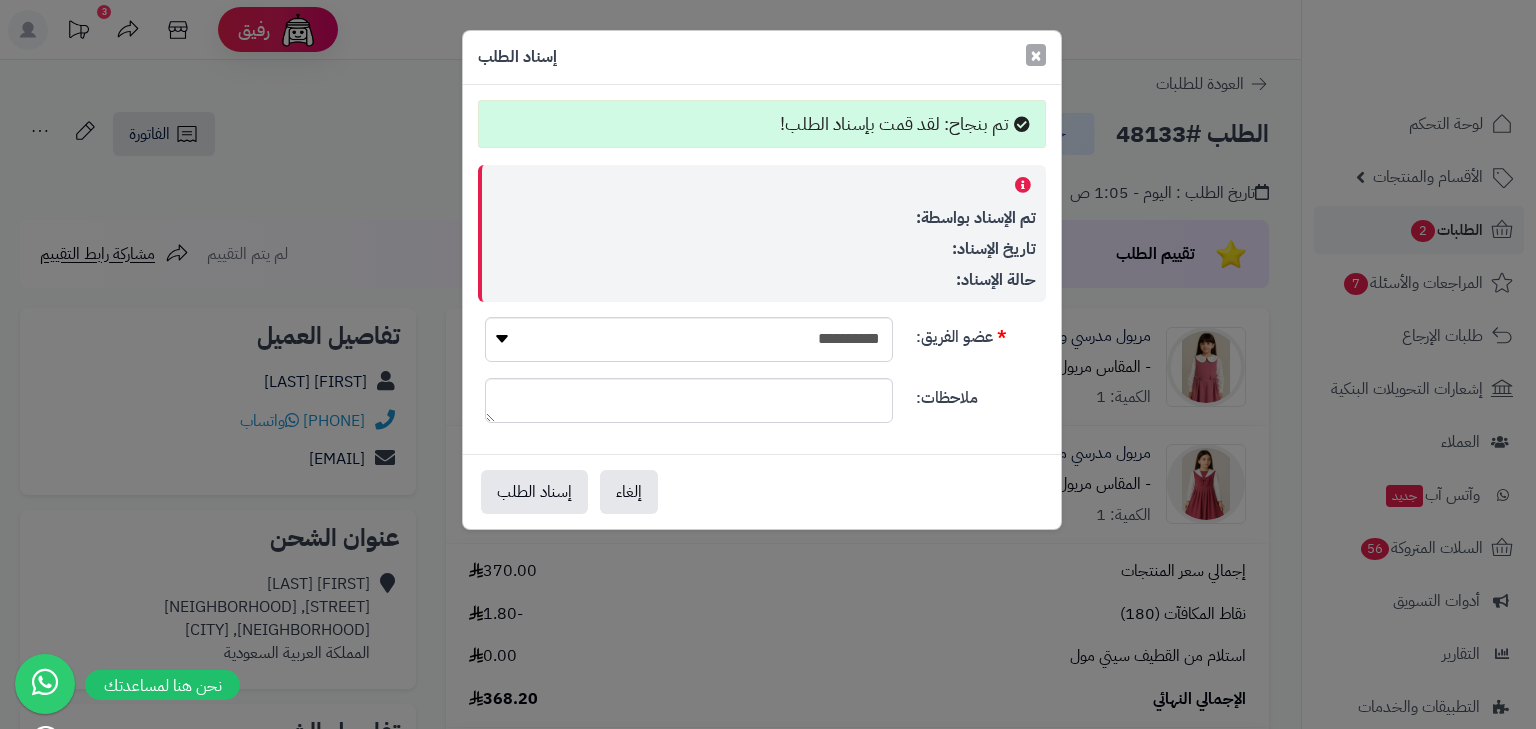 click on "×" at bounding box center (1036, 55) 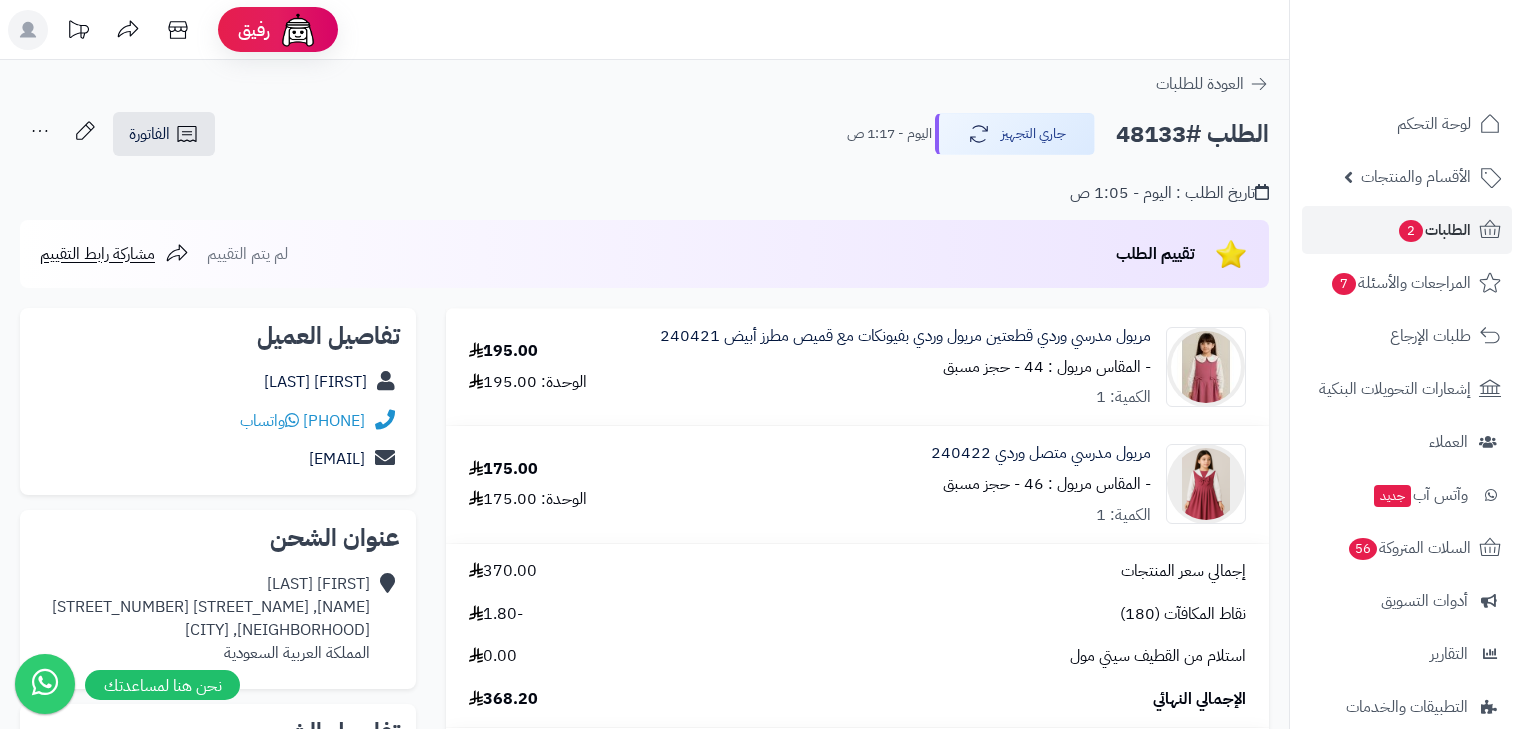 scroll, scrollTop: 0, scrollLeft: 0, axis: both 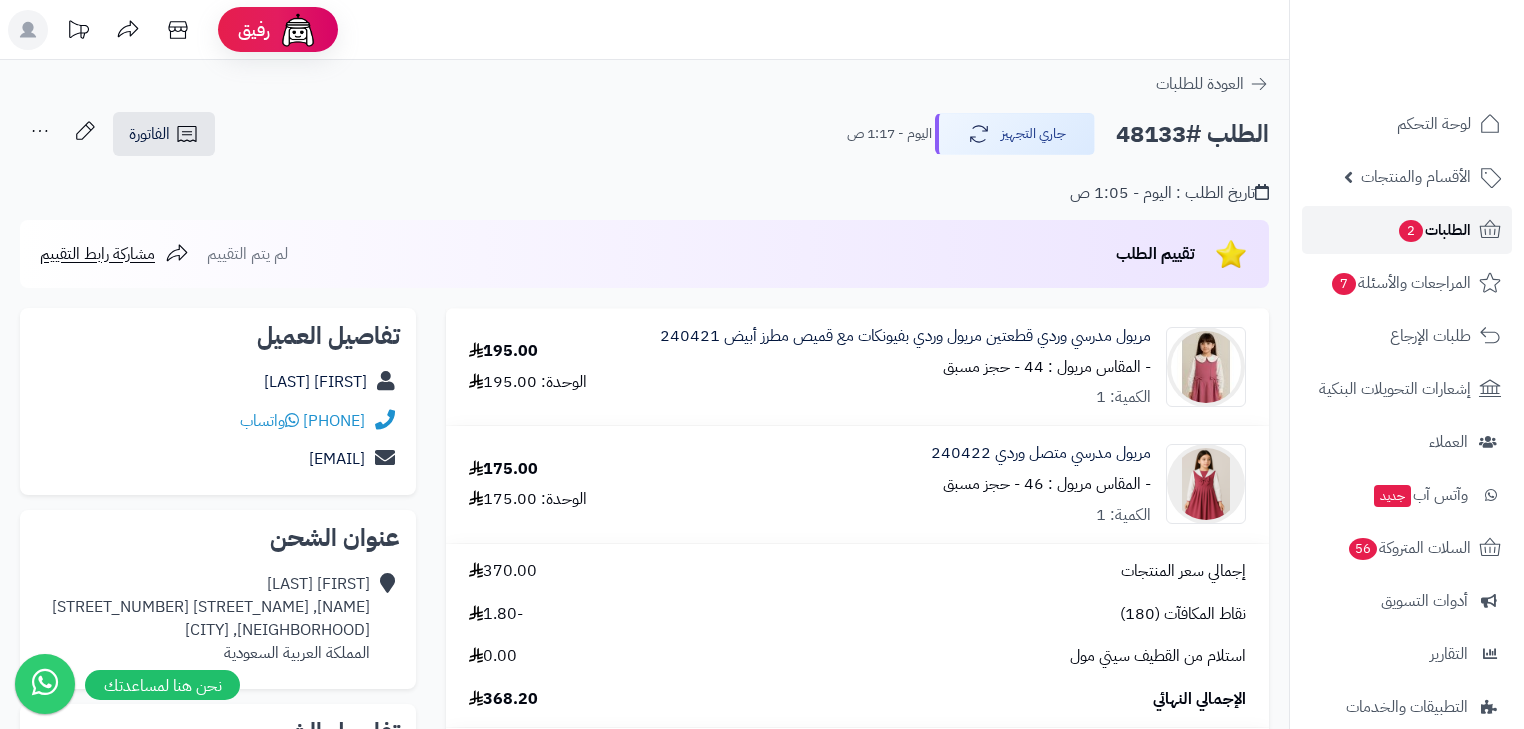 click on "الطلبات  2" at bounding box center [1434, 230] 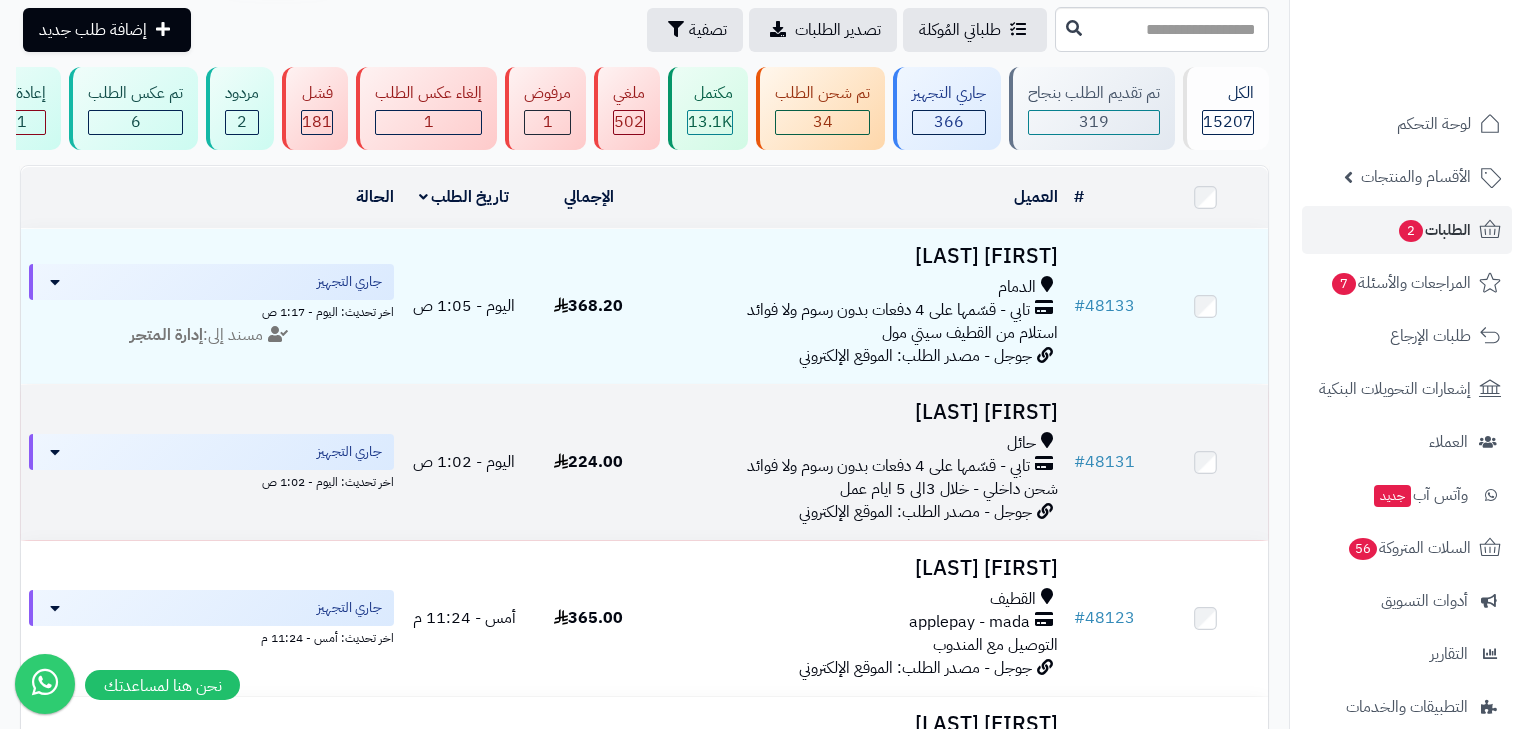 scroll, scrollTop: 0, scrollLeft: 0, axis: both 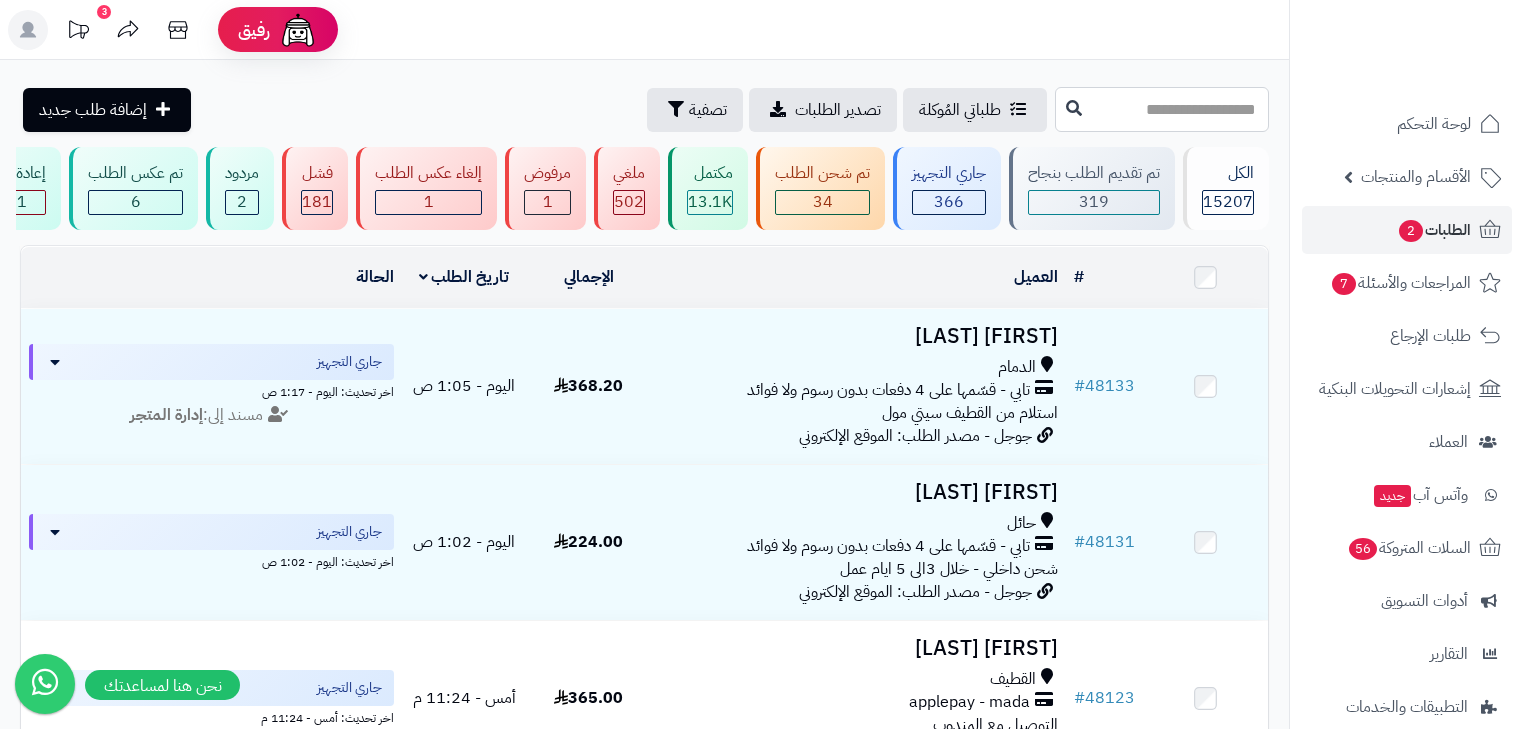 click at bounding box center [1162, 109] 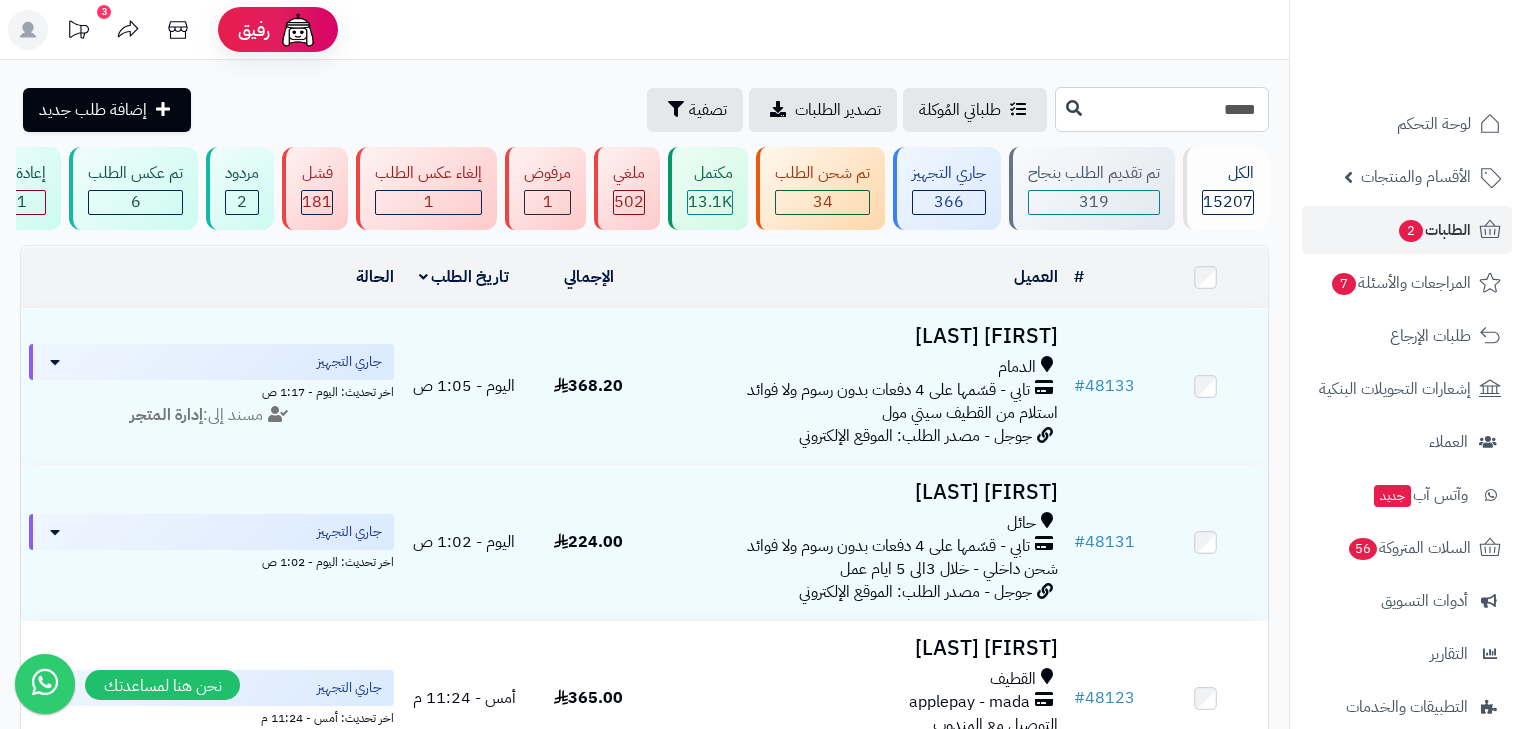 type on "*****" 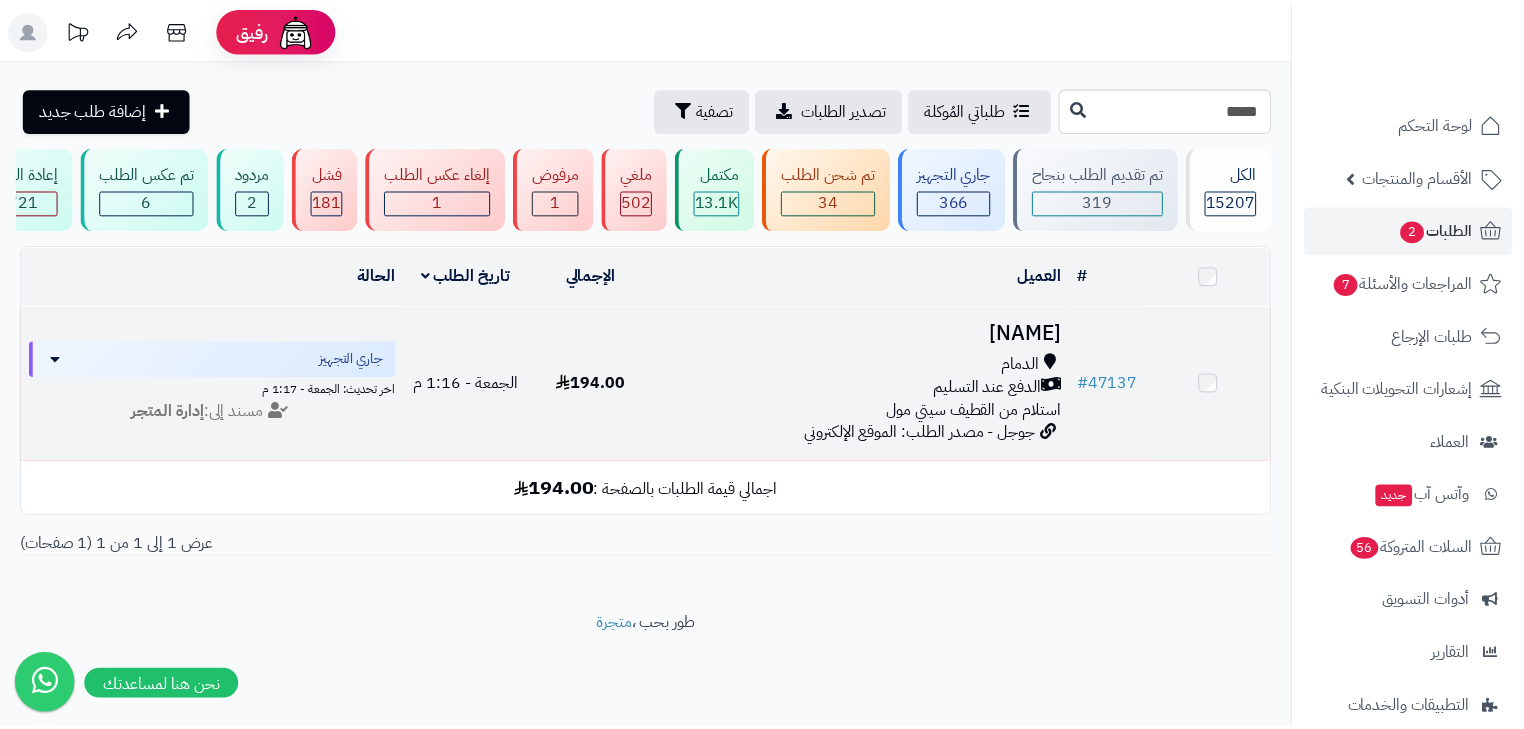 scroll, scrollTop: 0, scrollLeft: 0, axis: both 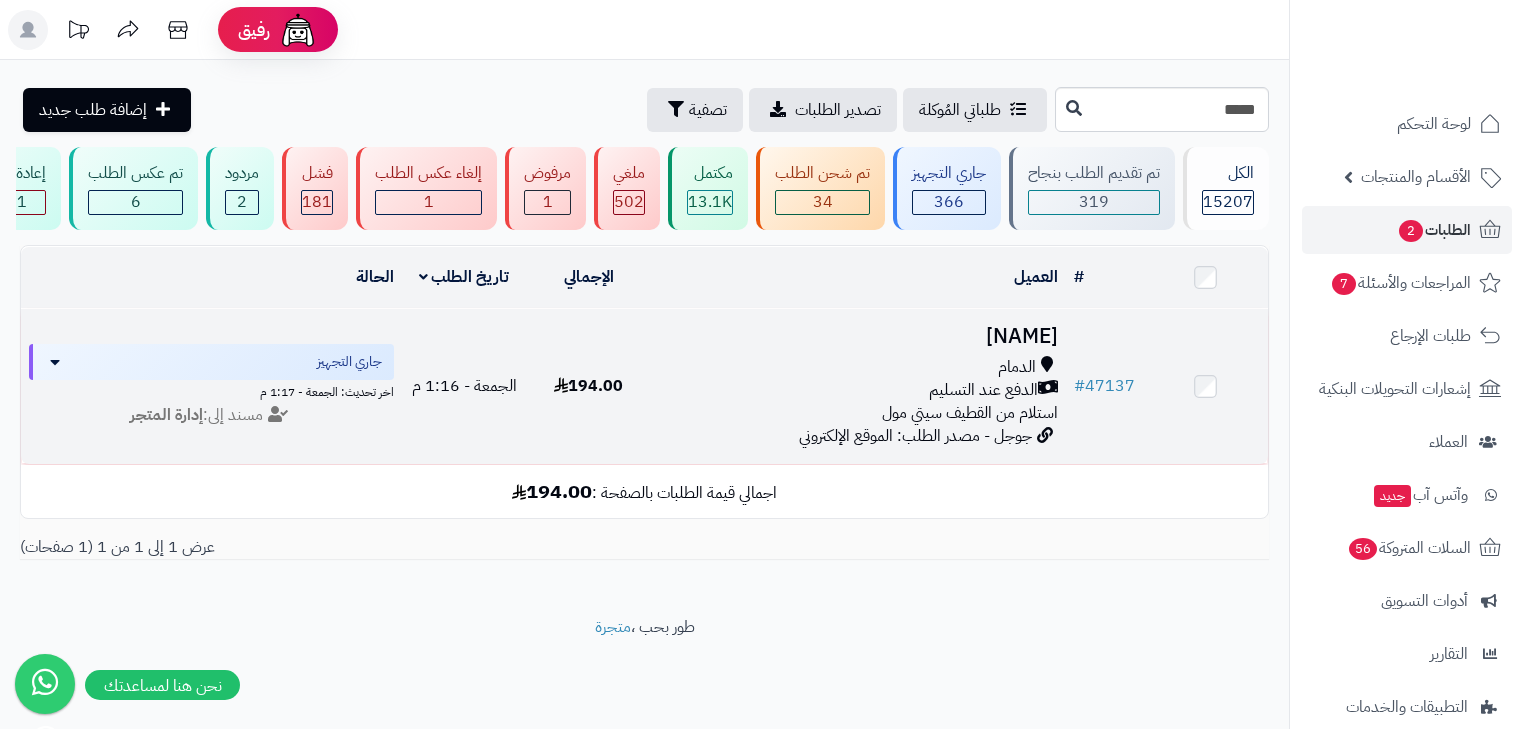 click on "الدمام" at bounding box center (858, 367) 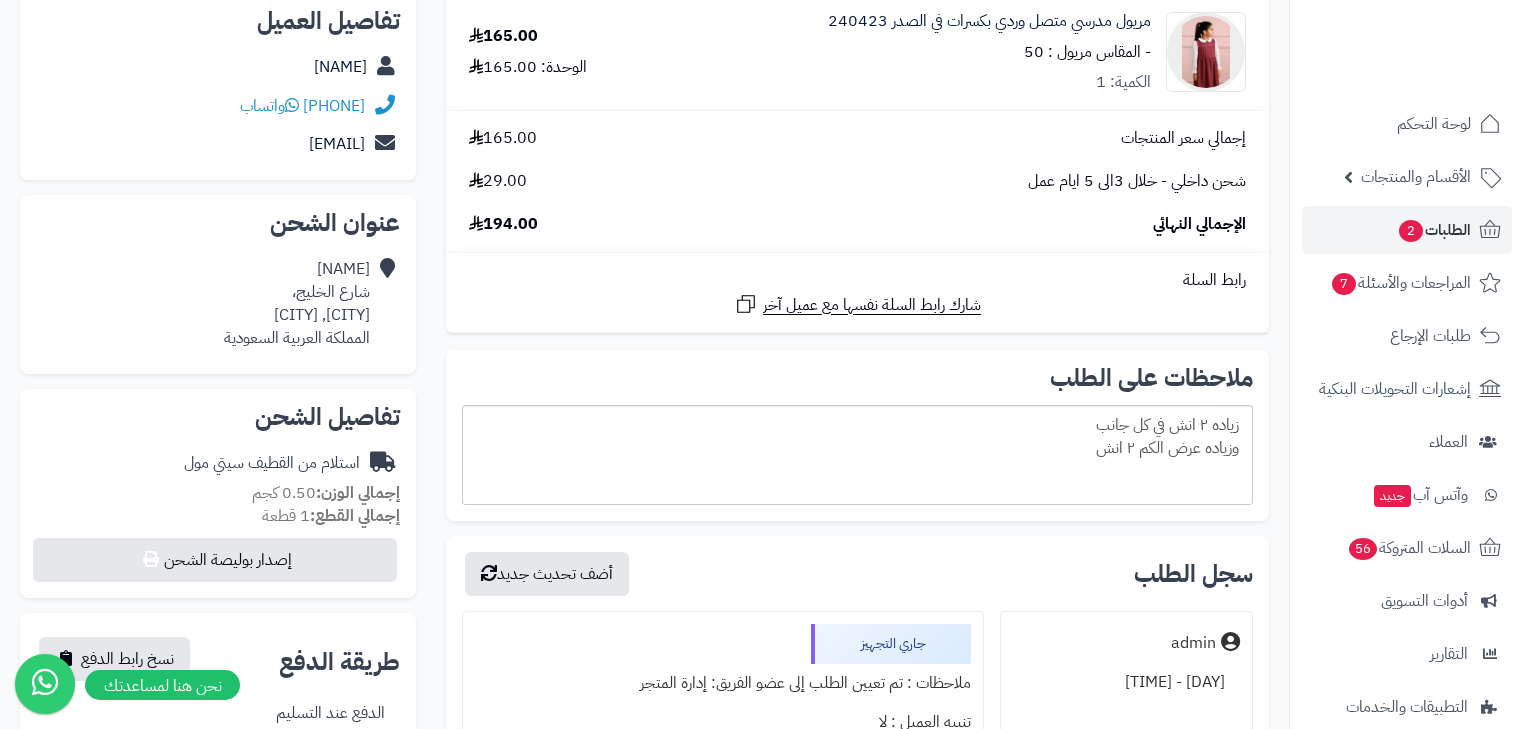 scroll, scrollTop: 320, scrollLeft: 0, axis: vertical 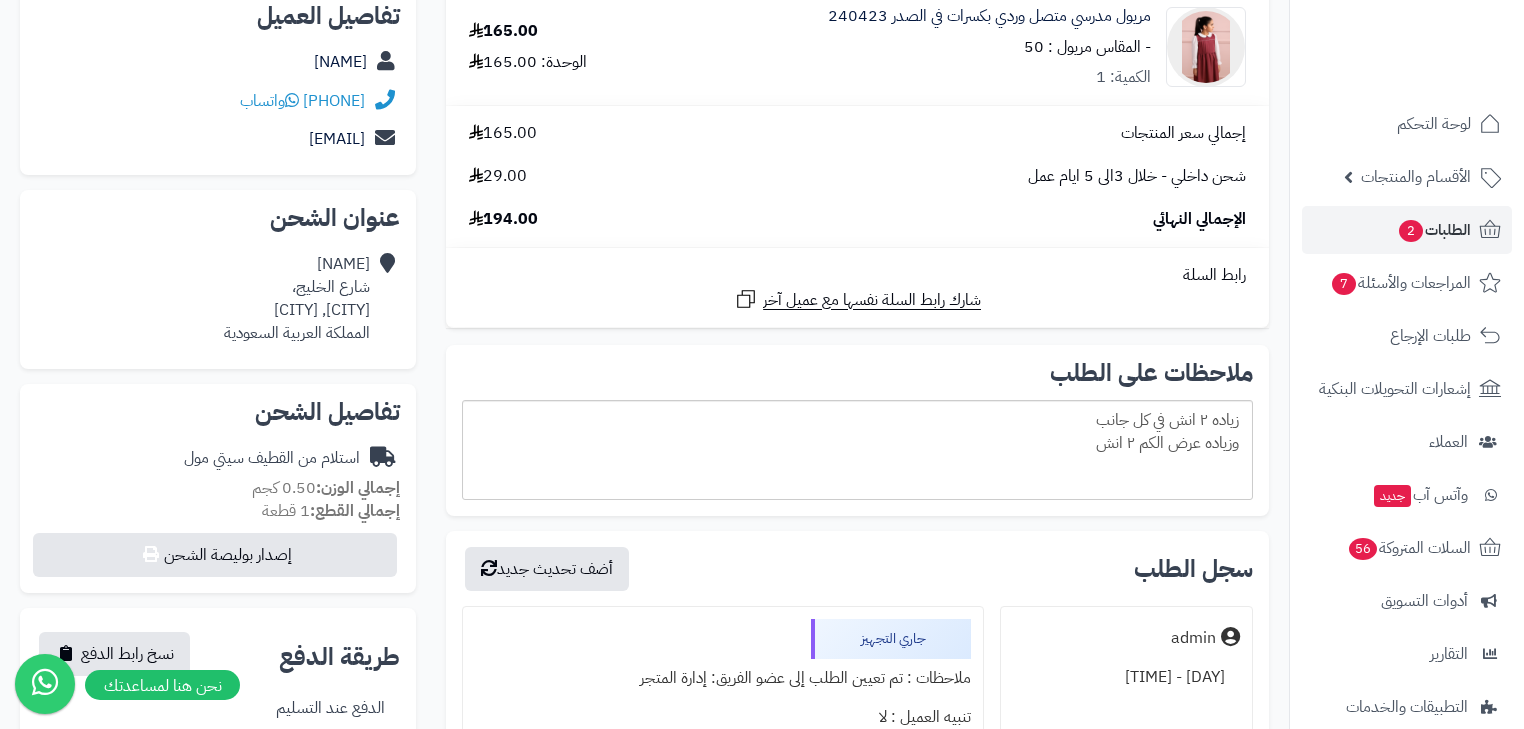 drag, startPoint x: 1052, startPoint y: 449, endPoint x: 1268, endPoint y: 415, distance: 218.65955 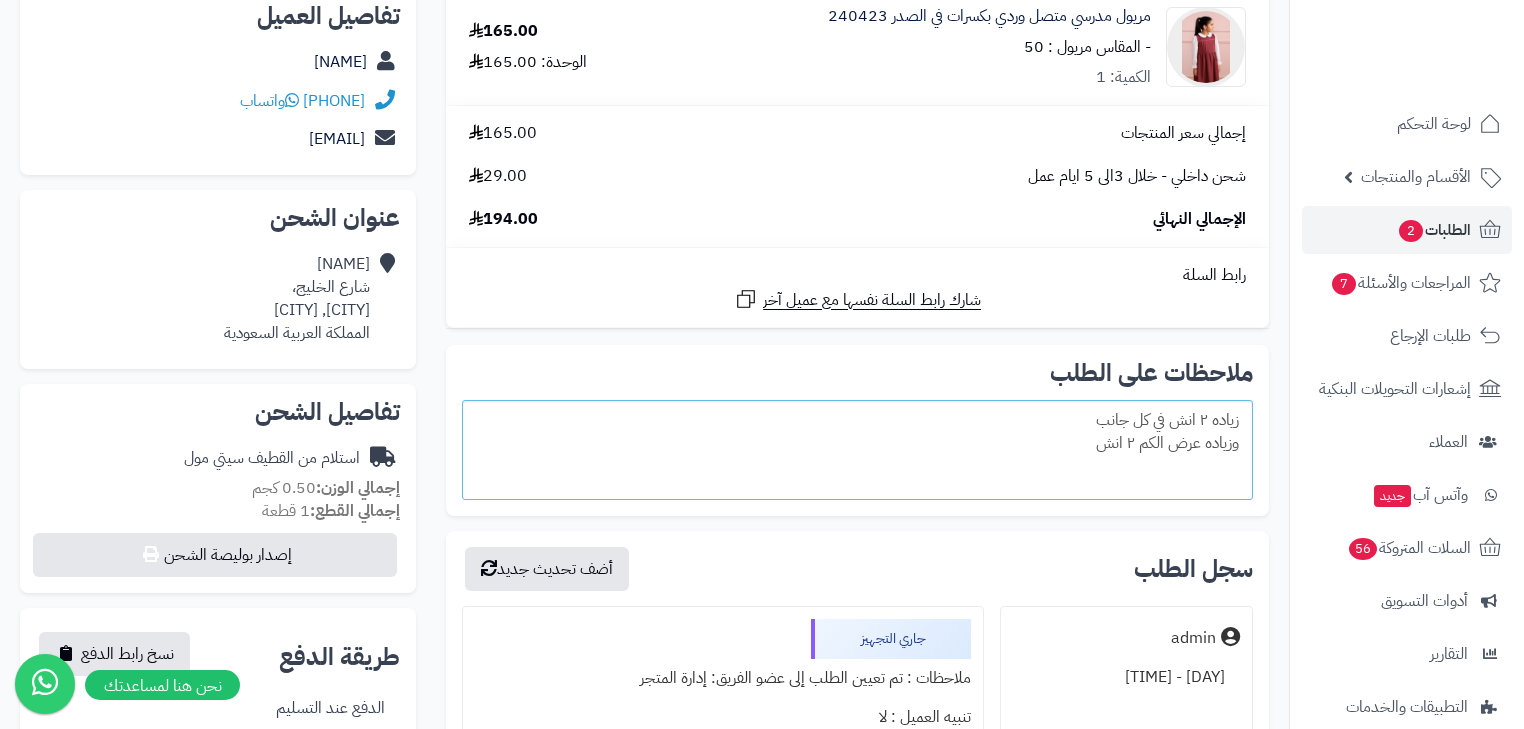 copy on "زياده ٢ انش في كل جانب
وزياده عرض  الكم ٢ انش" 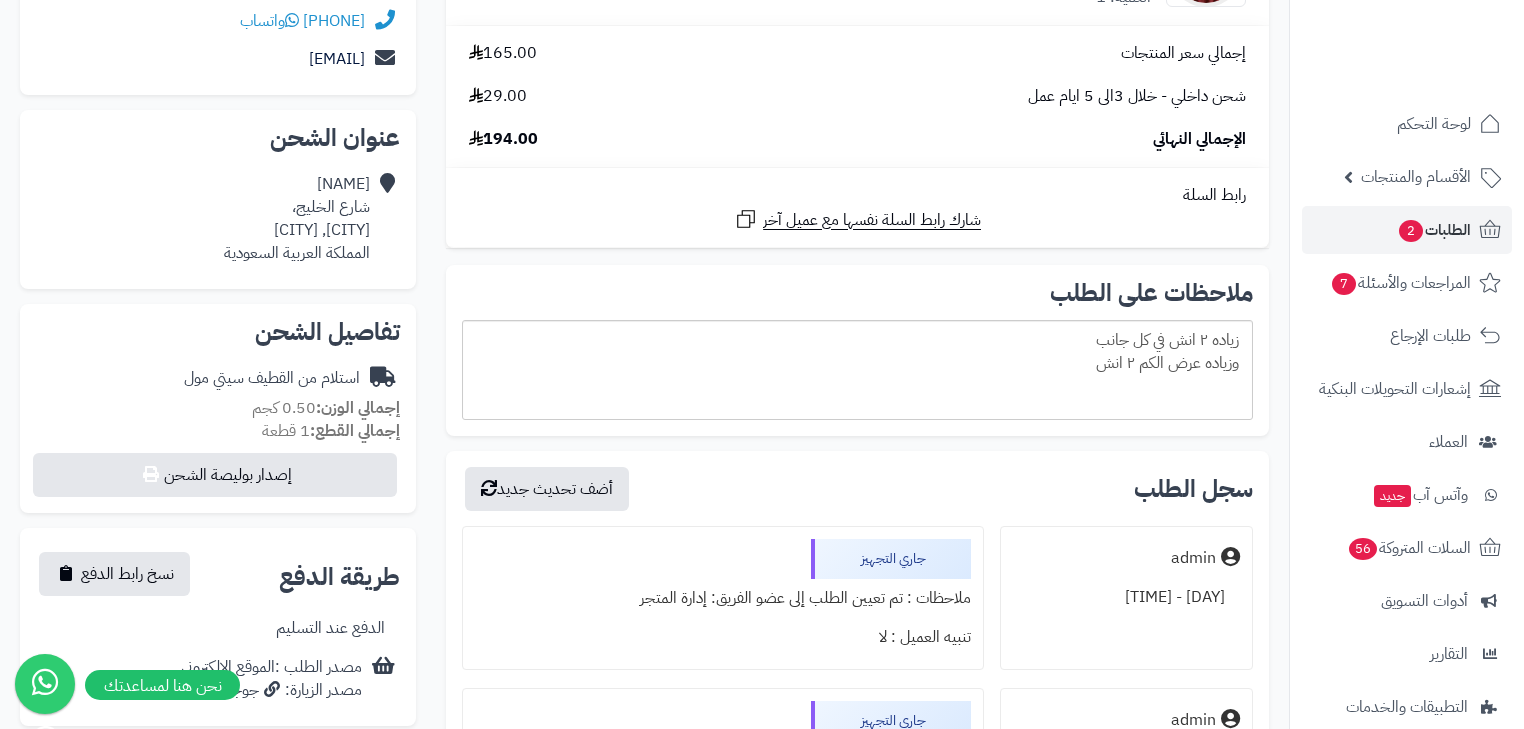 scroll, scrollTop: 160, scrollLeft: 0, axis: vertical 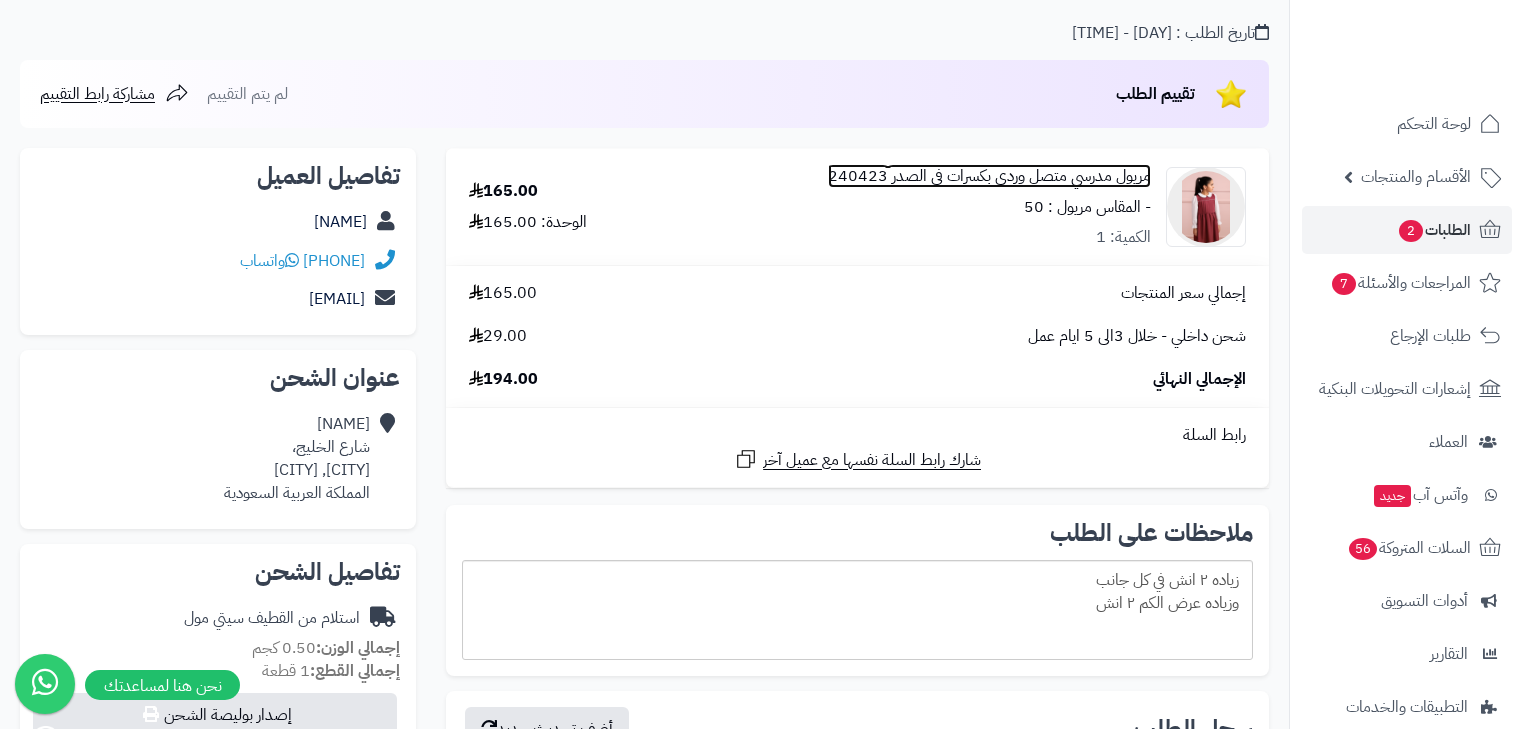click on "مريول مدرسي متصل وردي بكسرات في الصدر    240423" at bounding box center (989, 176) 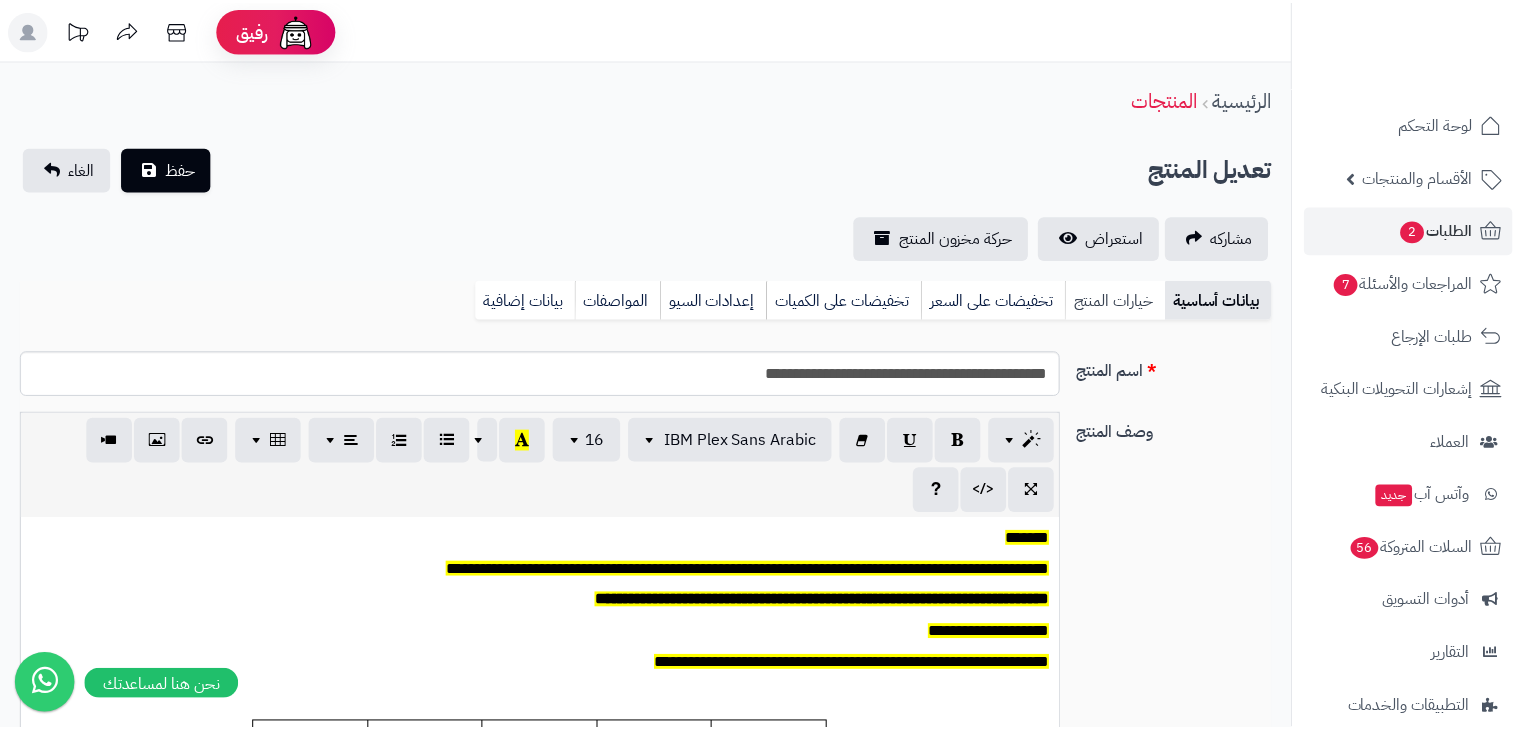 scroll, scrollTop: 0, scrollLeft: 0, axis: both 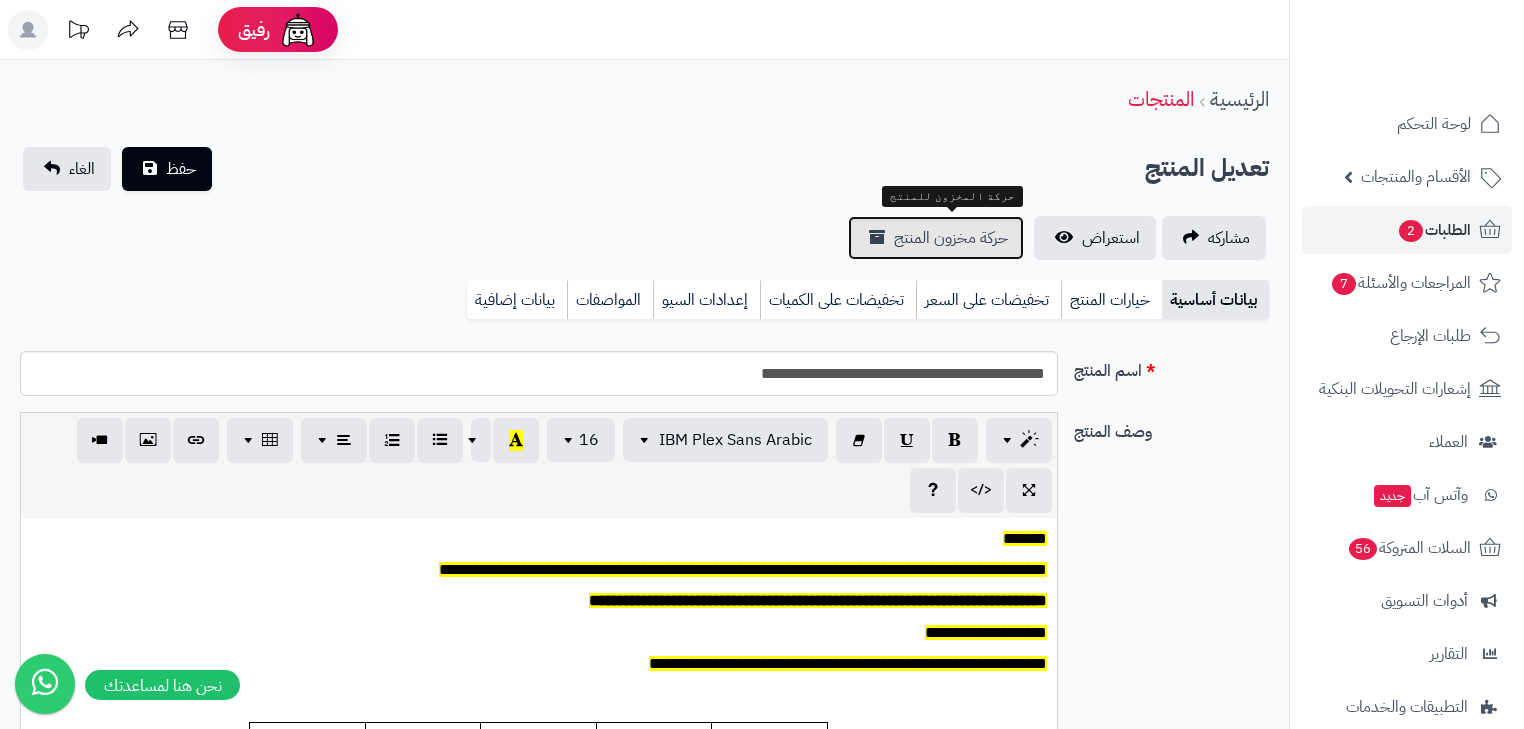 click on "حركة مخزون المنتج" at bounding box center [951, 238] 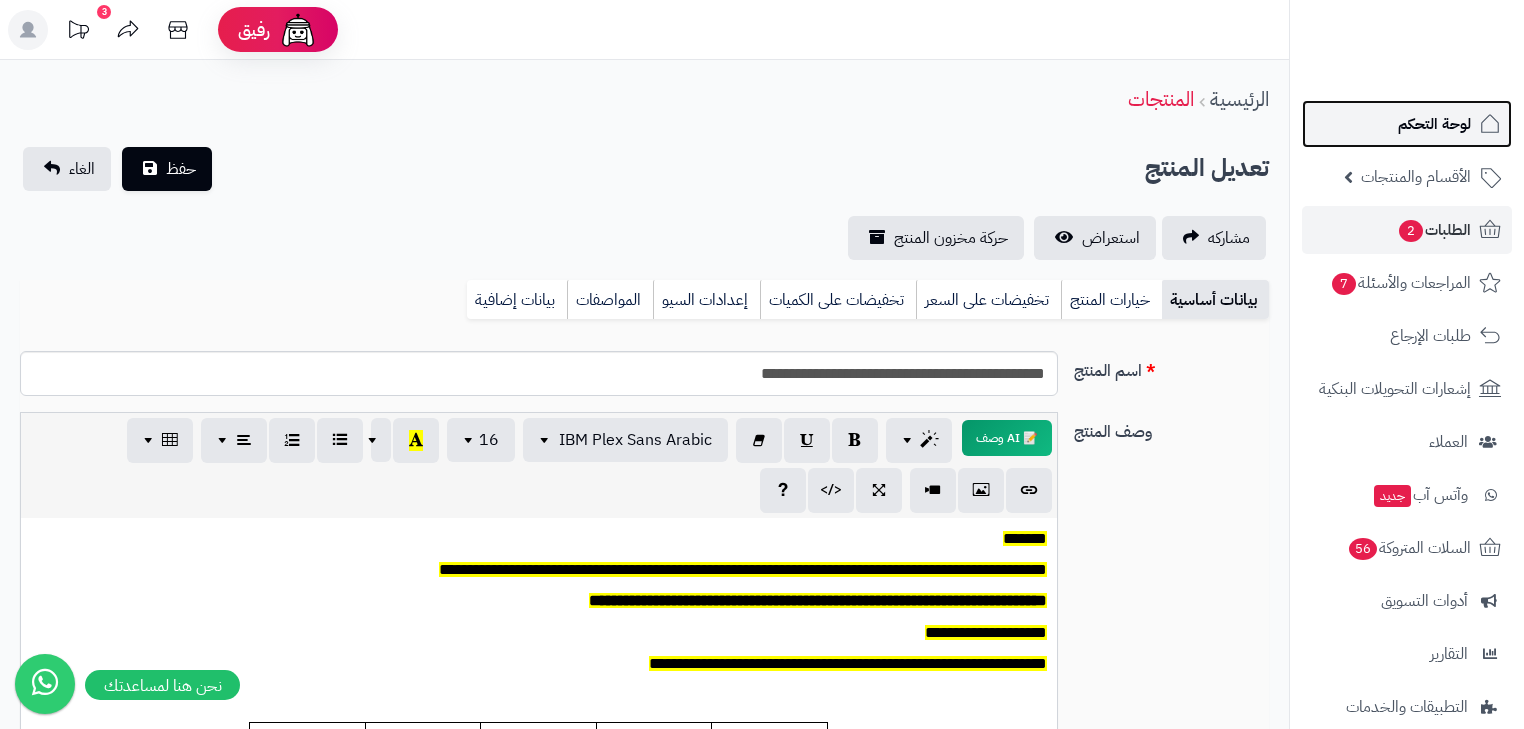 click on "لوحة التحكم" at bounding box center [1407, 124] 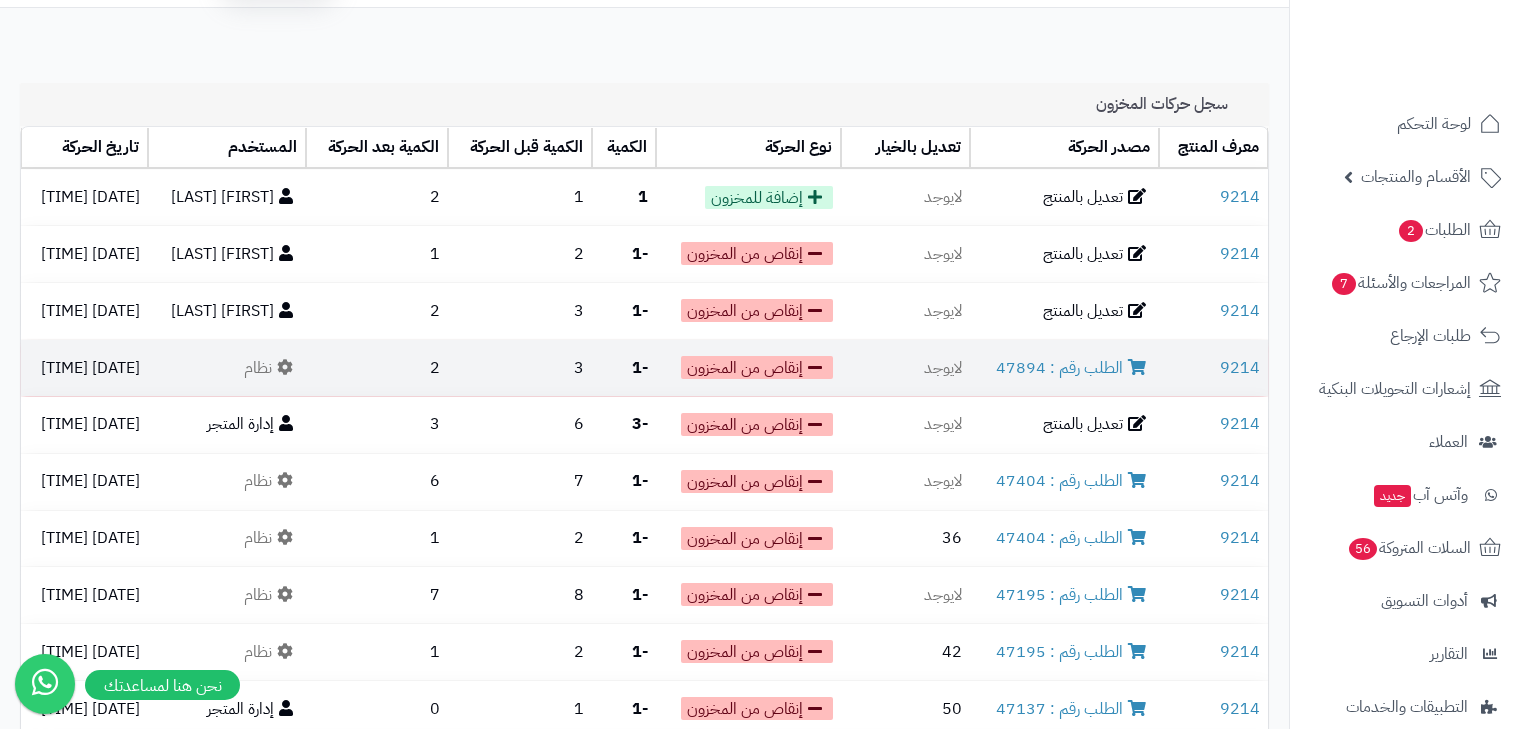 scroll, scrollTop: 80, scrollLeft: 0, axis: vertical 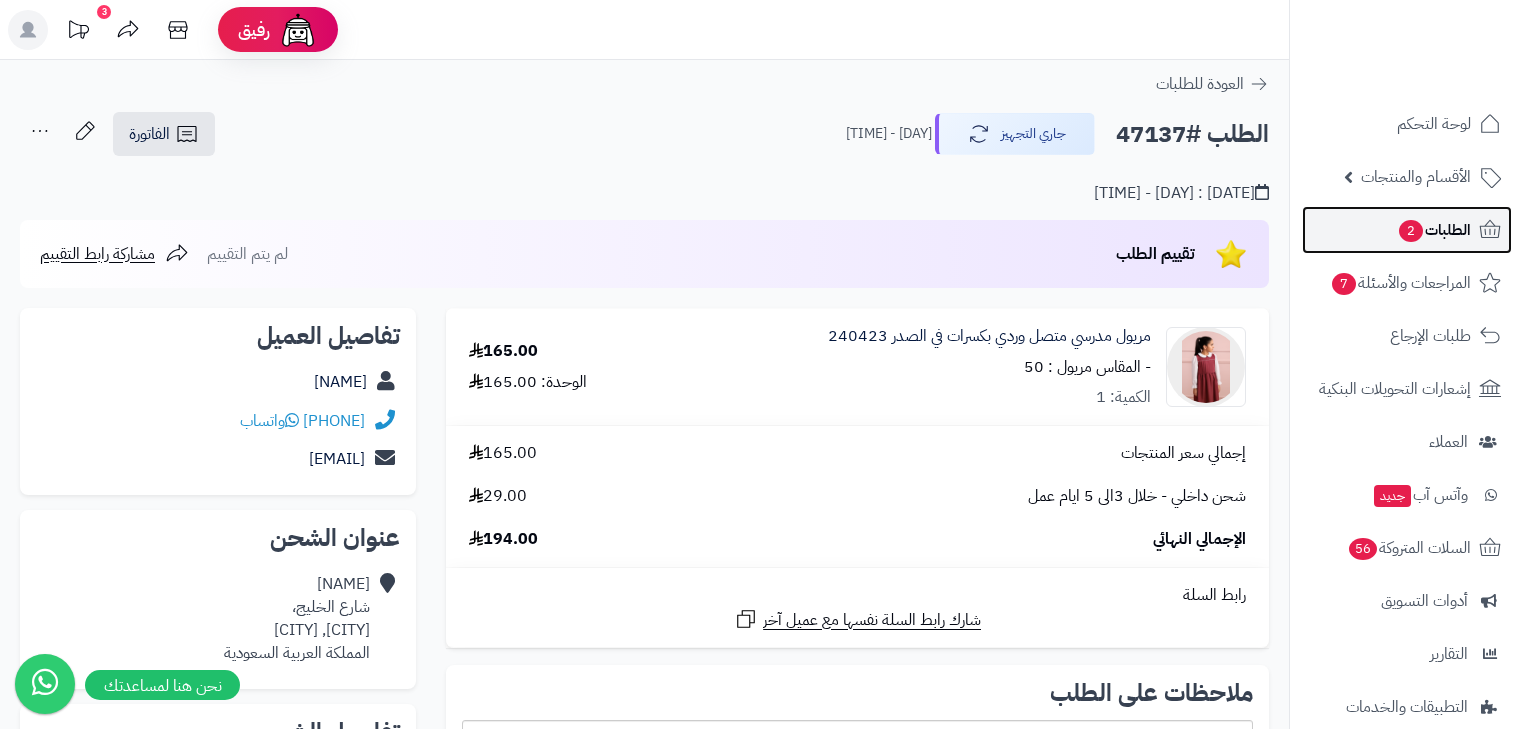 click on "الطلبات  2" at bounding box center [1434, 230] 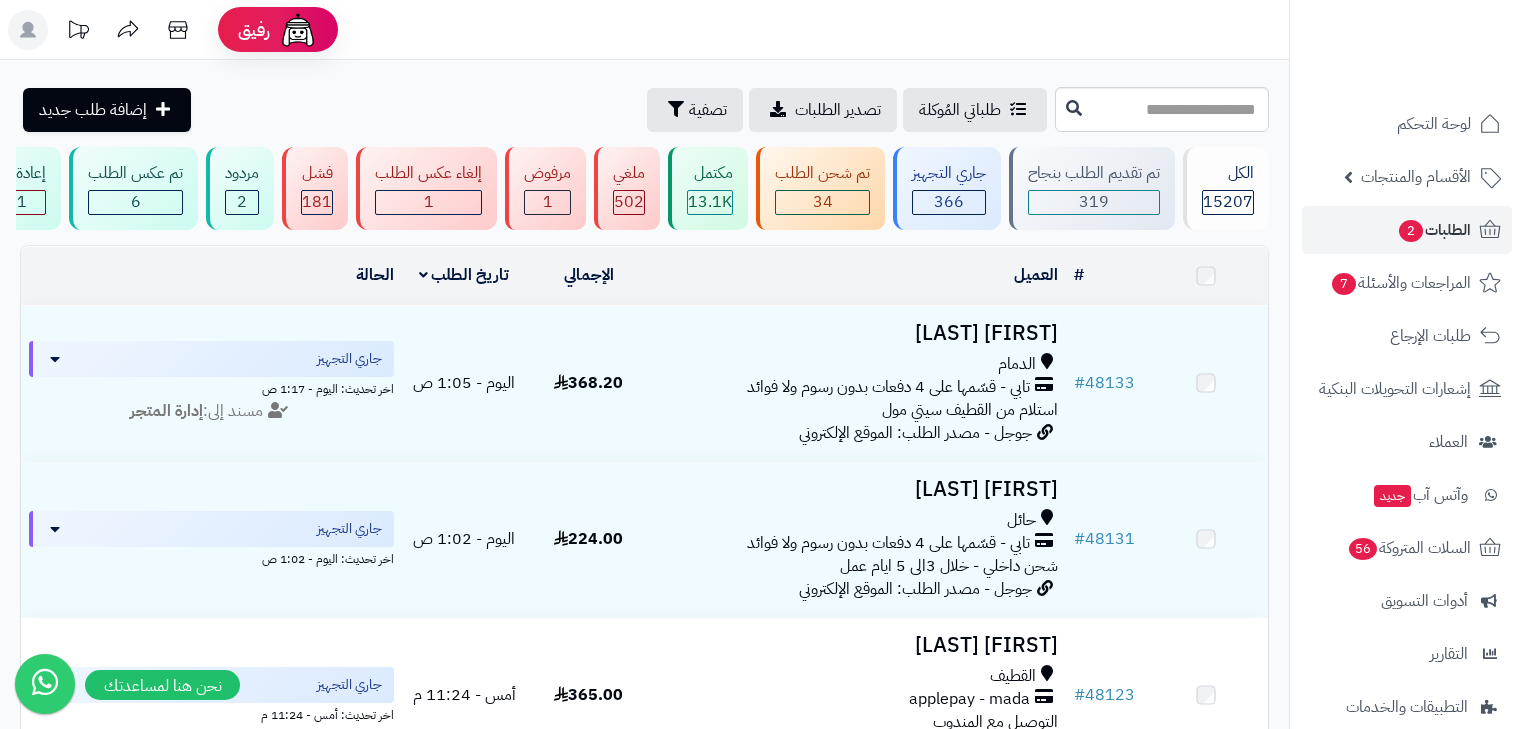 scroll, scrollTop: 0, scrollLeft: 0, axis: both 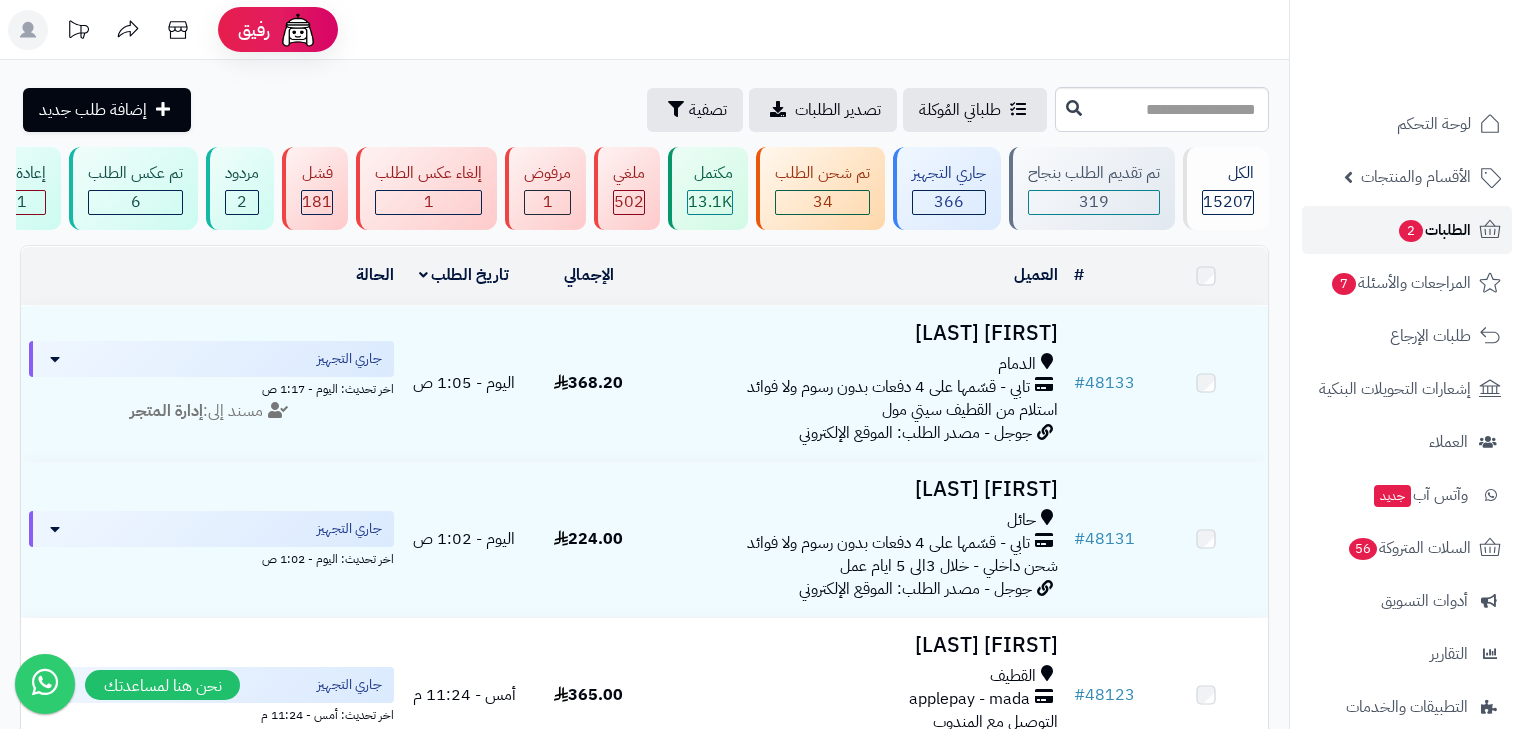 click on "الطلبات  2" at bounding box center [1434, 230] 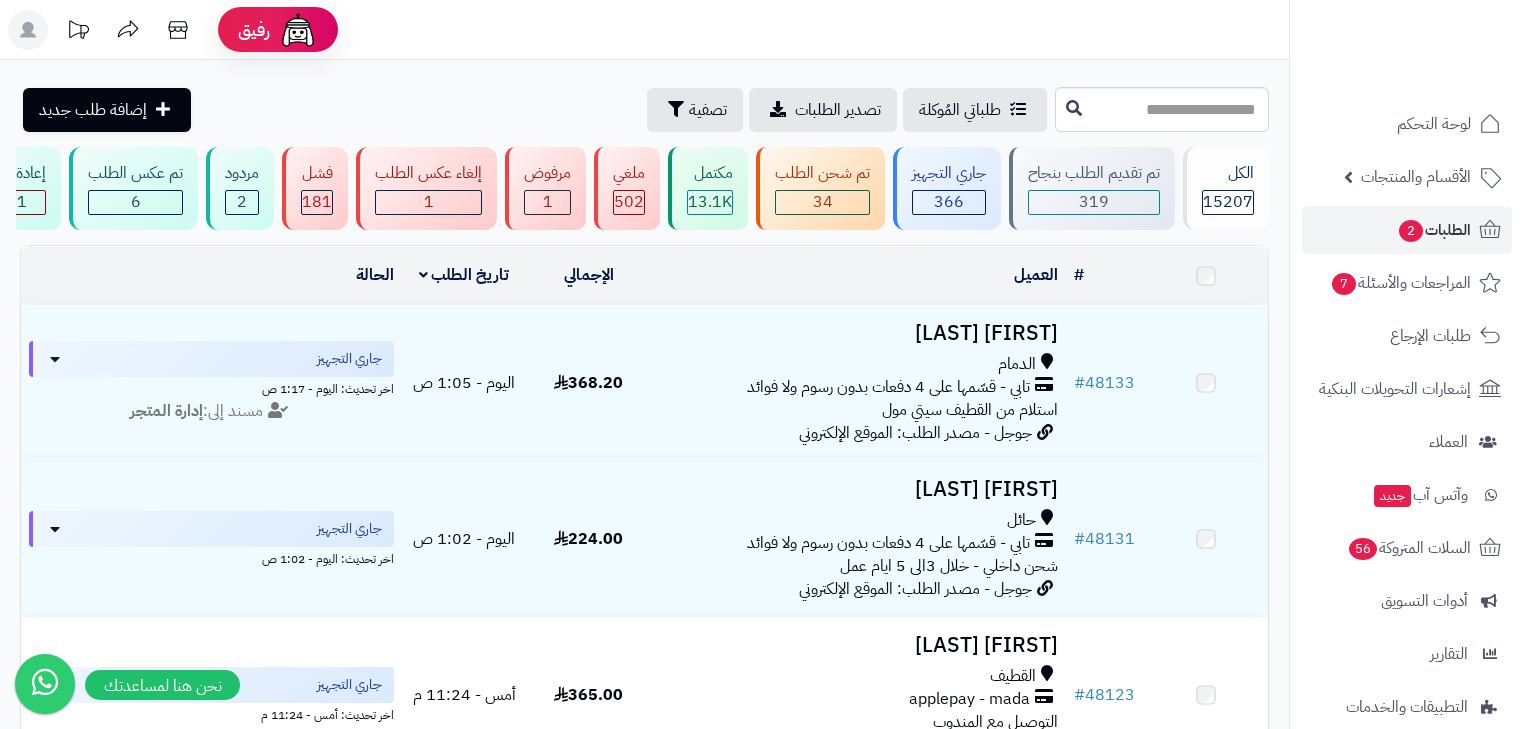 scroll, scrollTop: 0, scrollLeft: 0, axis: both 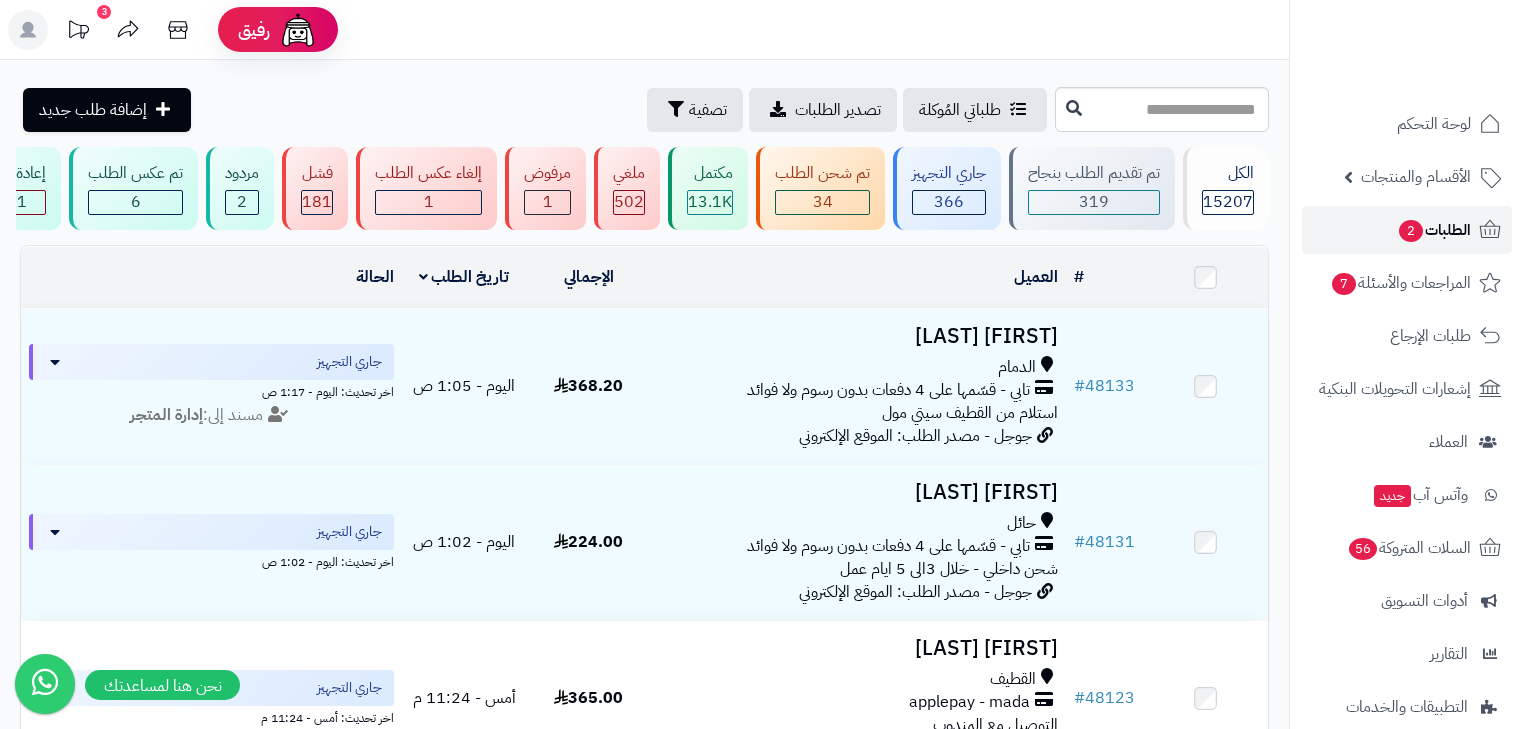click on "الطلبات  2" at bounding box center (1434, 230) 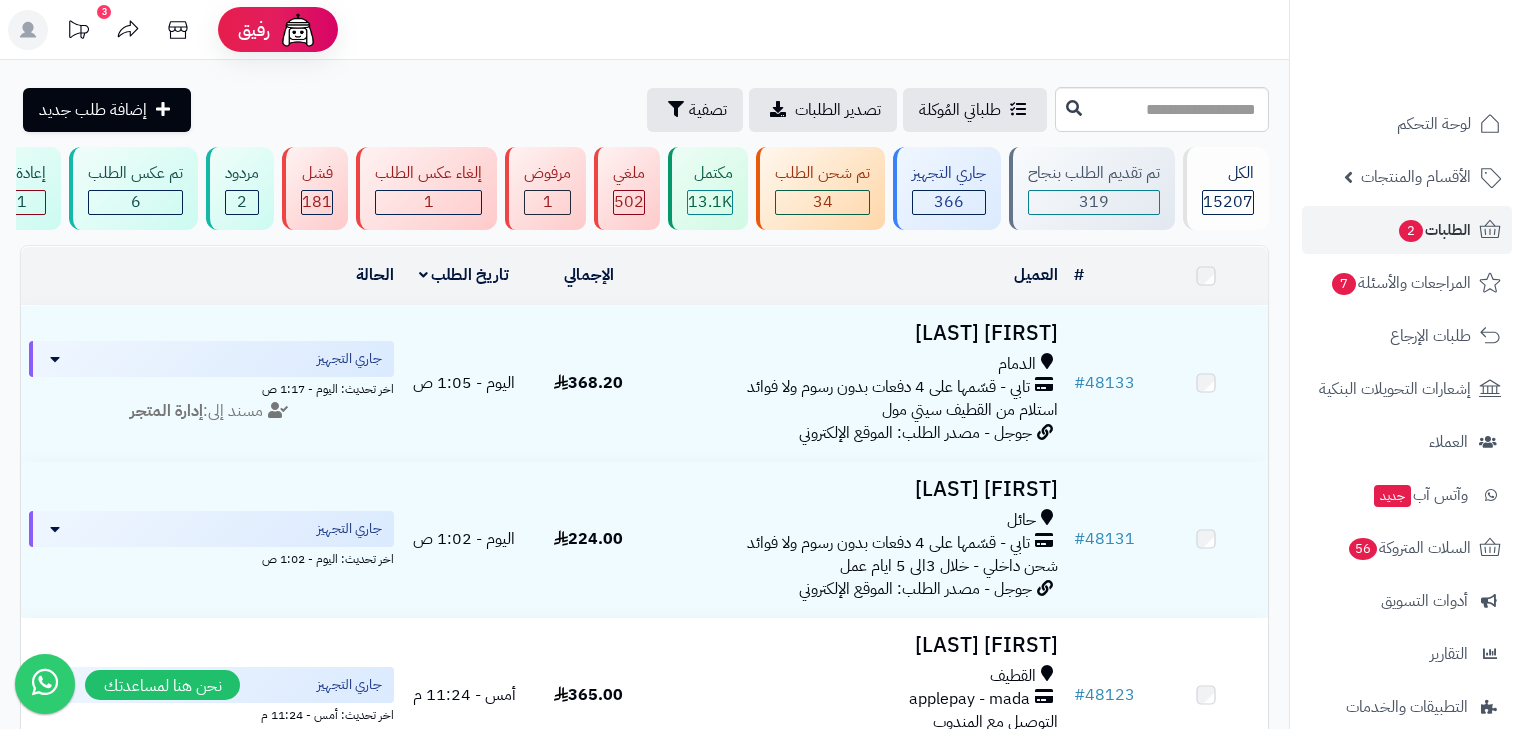 scroll, scrollTop: 0, scrollLeft: 0, axis: both 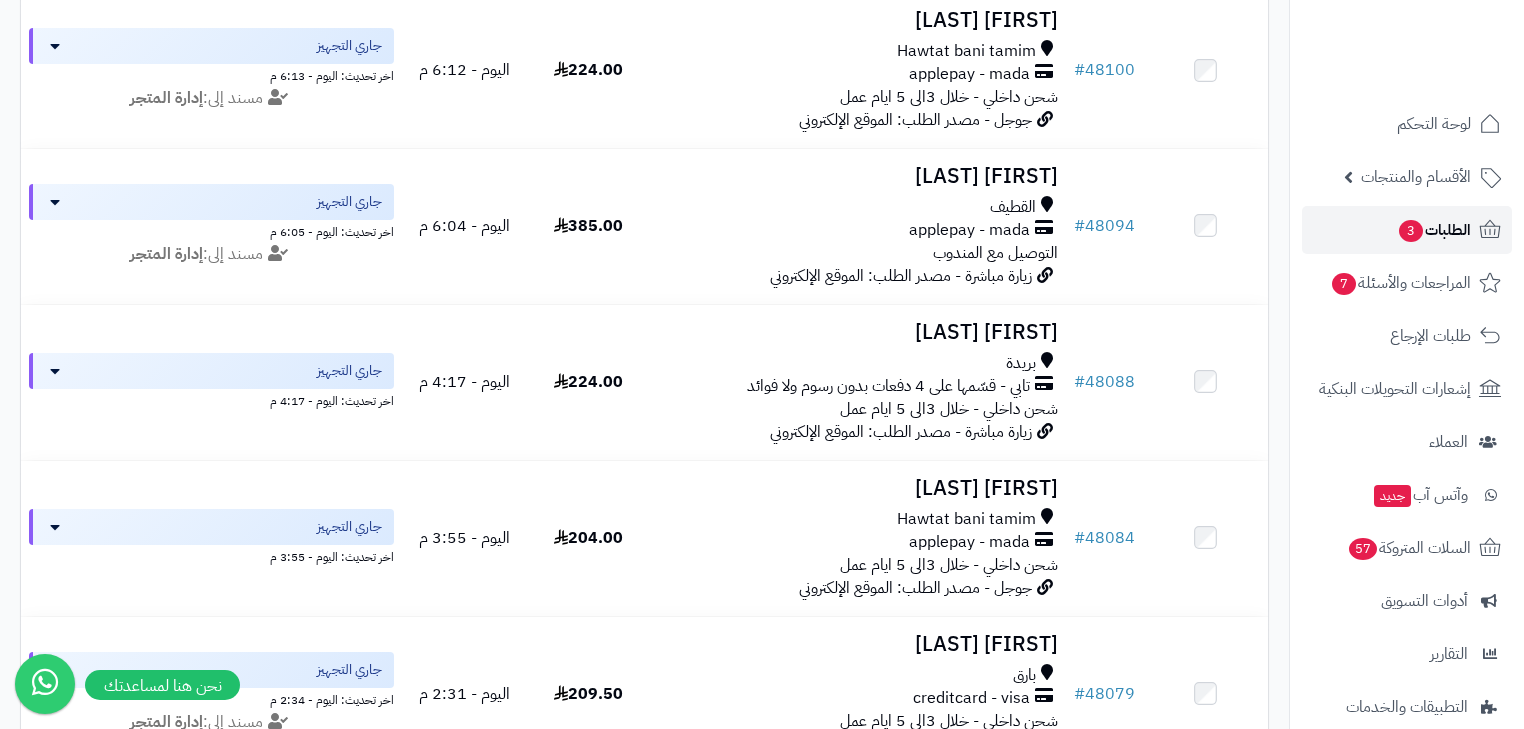 click on "الطلبات  3" at bounding box center (1434, 230) 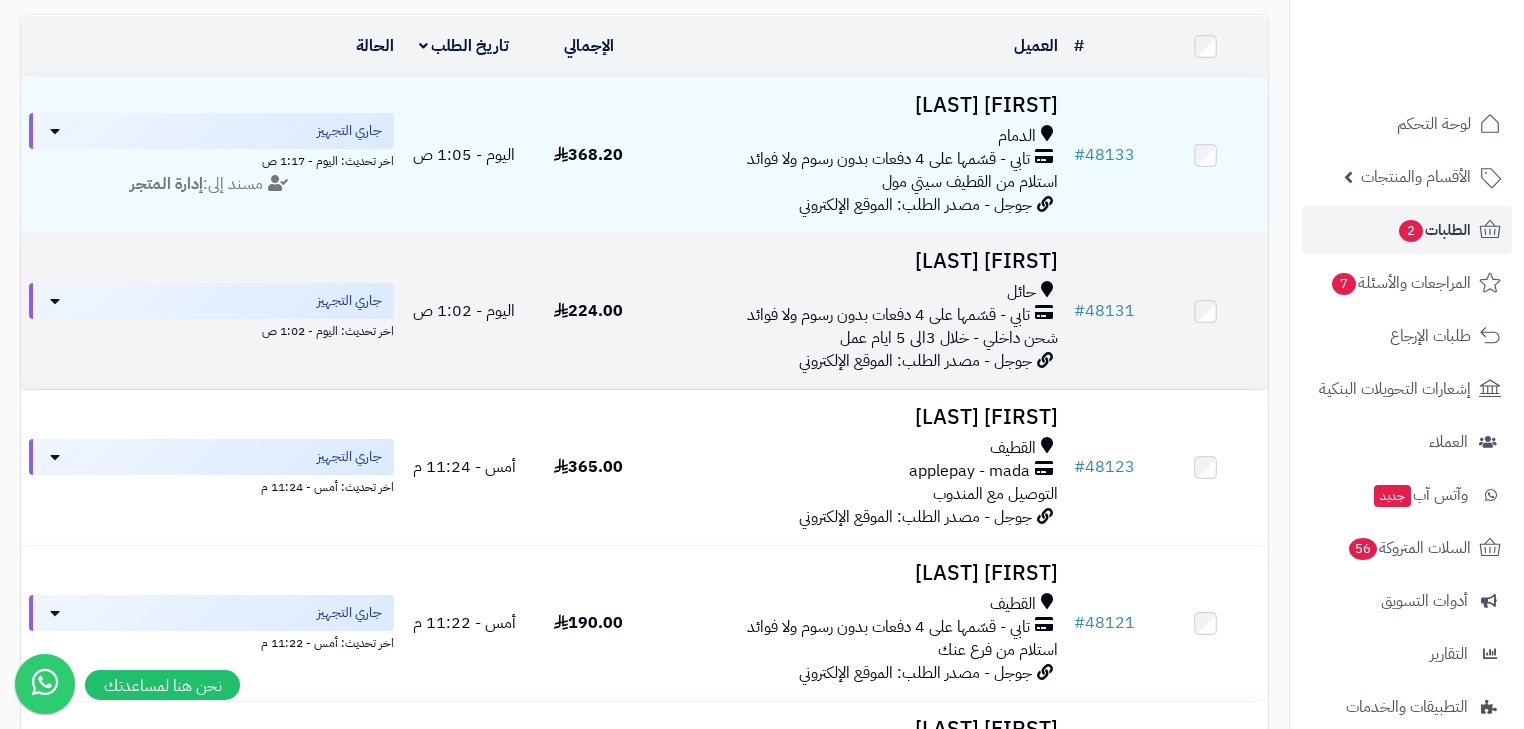 scroll, scrollTop: 240, scrollLeft: 0, axis: vertical 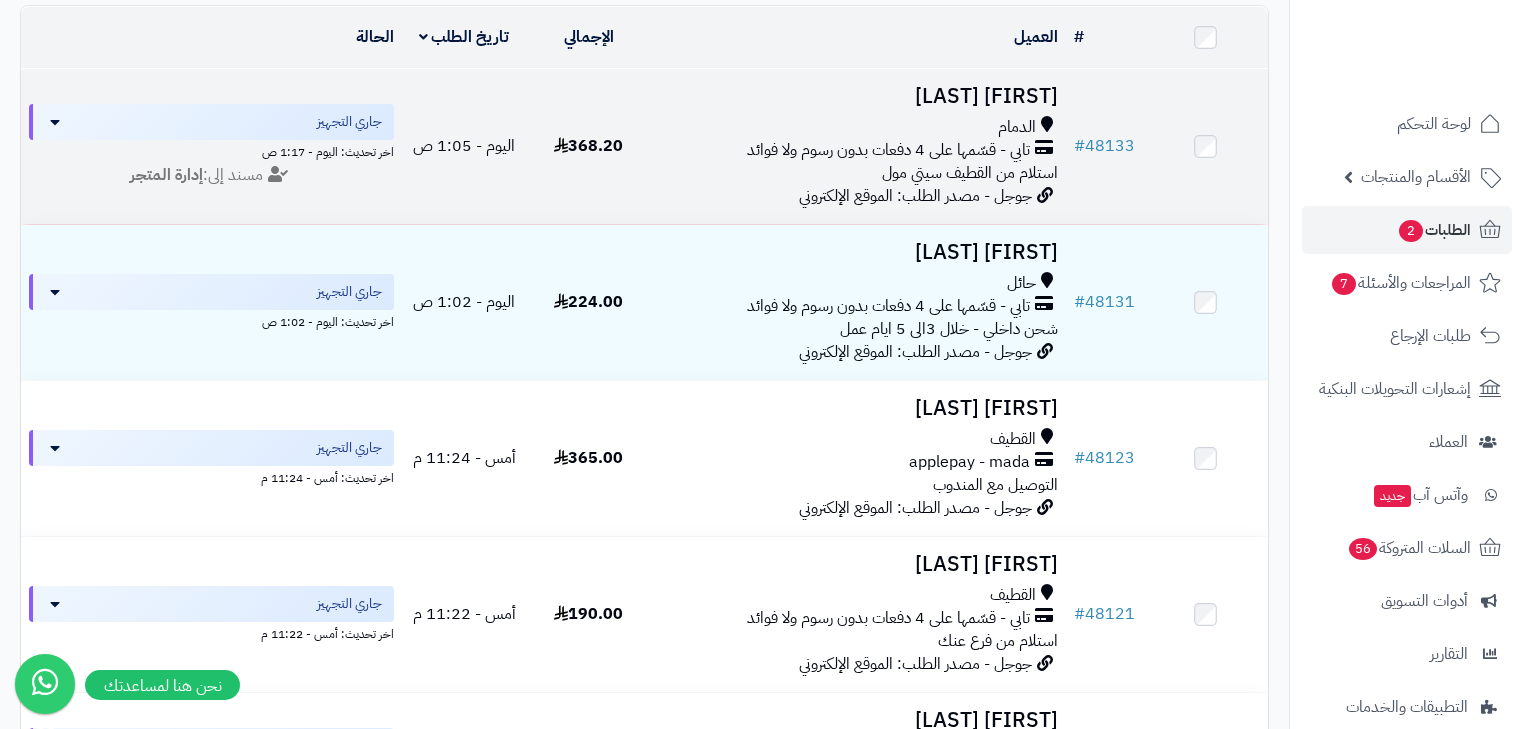 click on "[FIRST] [LAST]
[CITY]
تابي - قسّمها على 4 دفعات بدون رسوم ولا فوائد
استلام من [LOCATION]
جوجل       -
مصدر الطلب:
الموقع الإلكتروني" at bounding box center (858, 146) 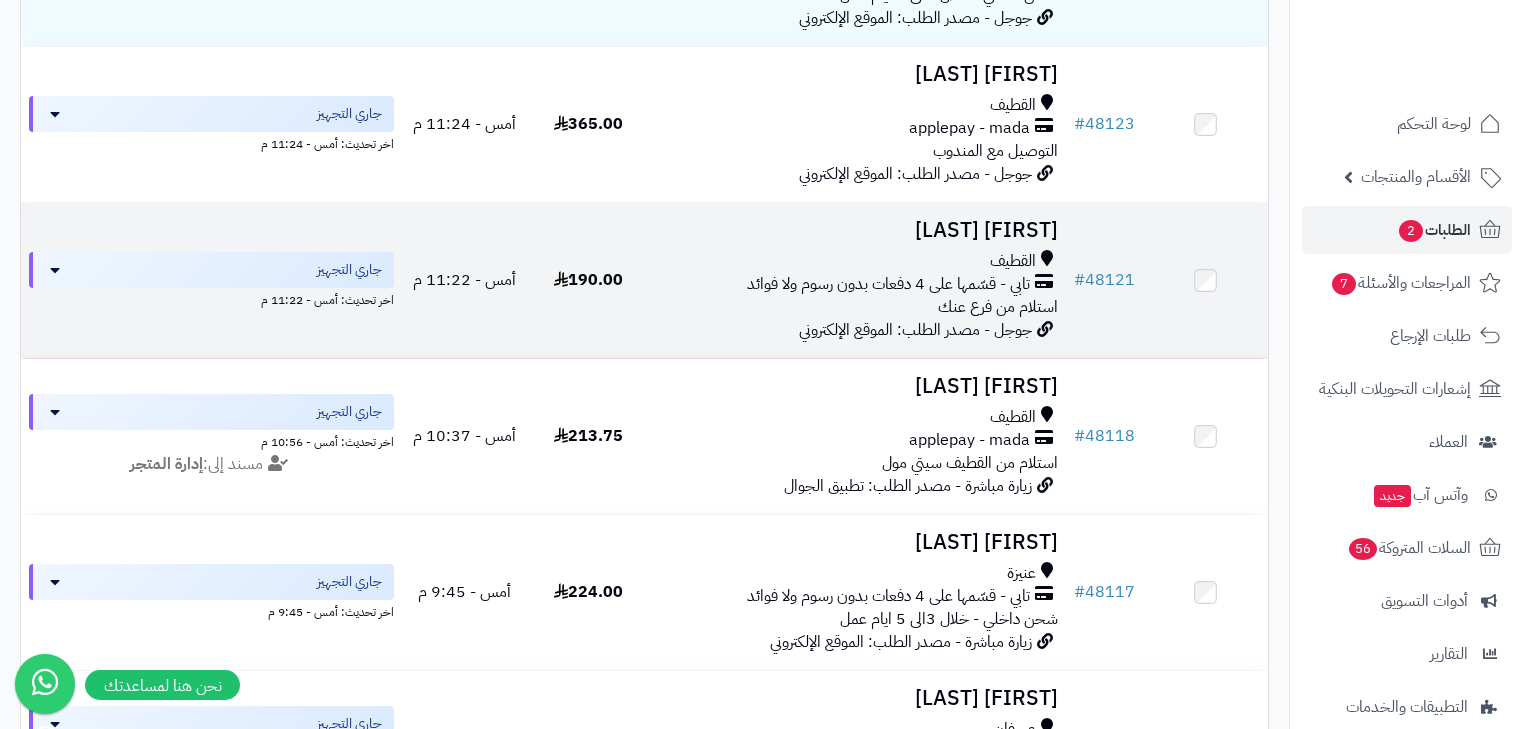 scroll, scrollTop: 640, scrollLeft: 0, axis: vertical 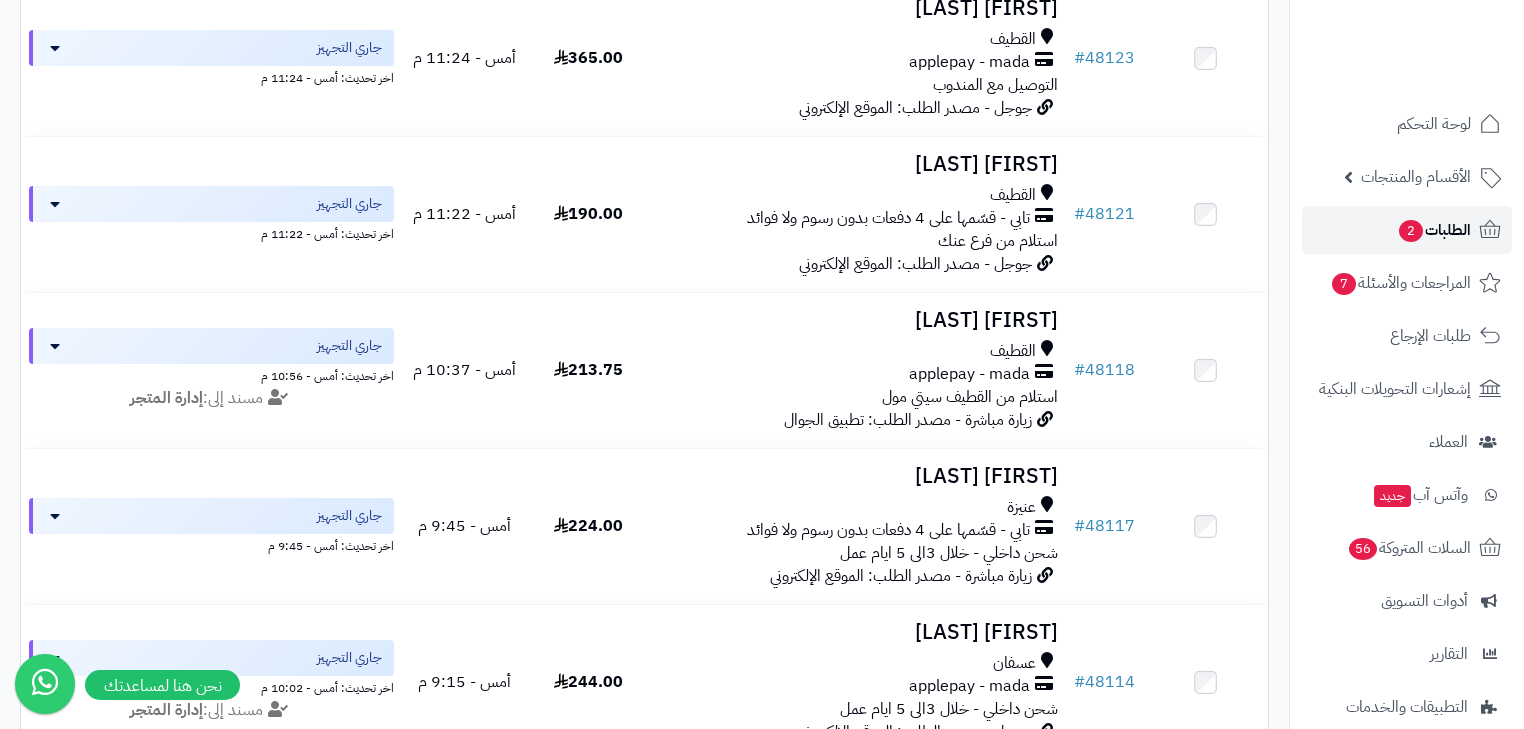 click on "الطلبات  2" at bounding box center (1407, 230) 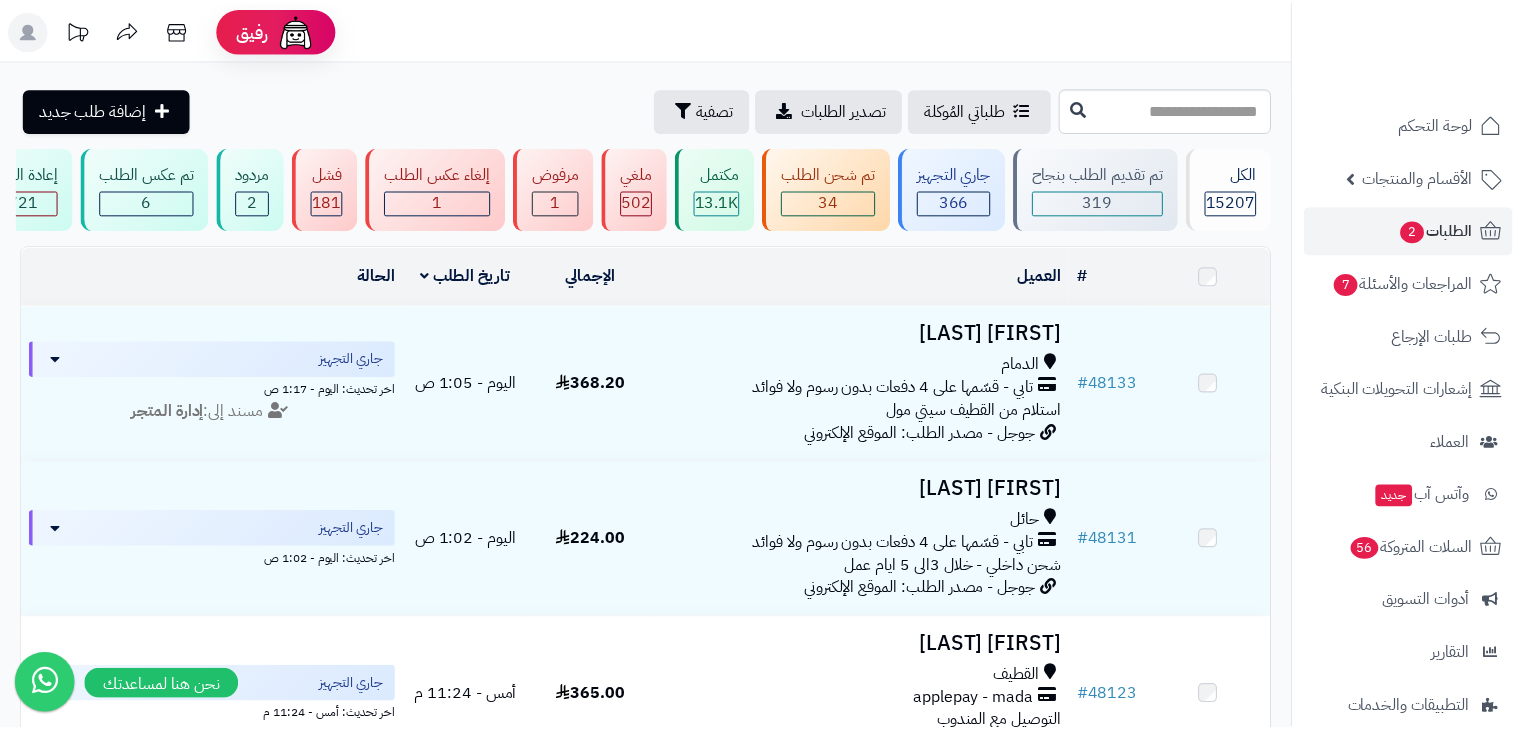 scroll, scrollTop: 0, scrollLeft: 0, axis: both 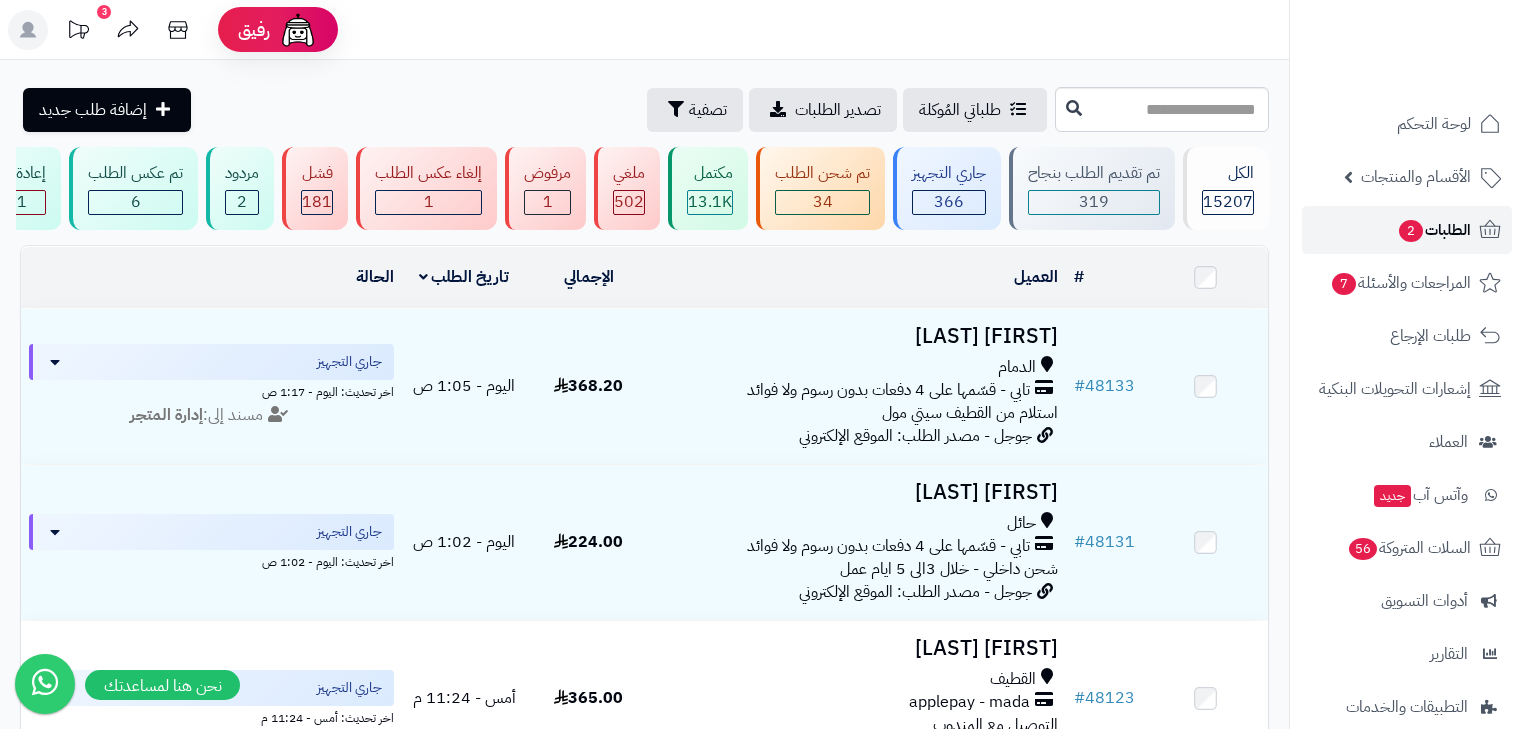 click on "الطلبات  2" at bounding box center [1434, 230] 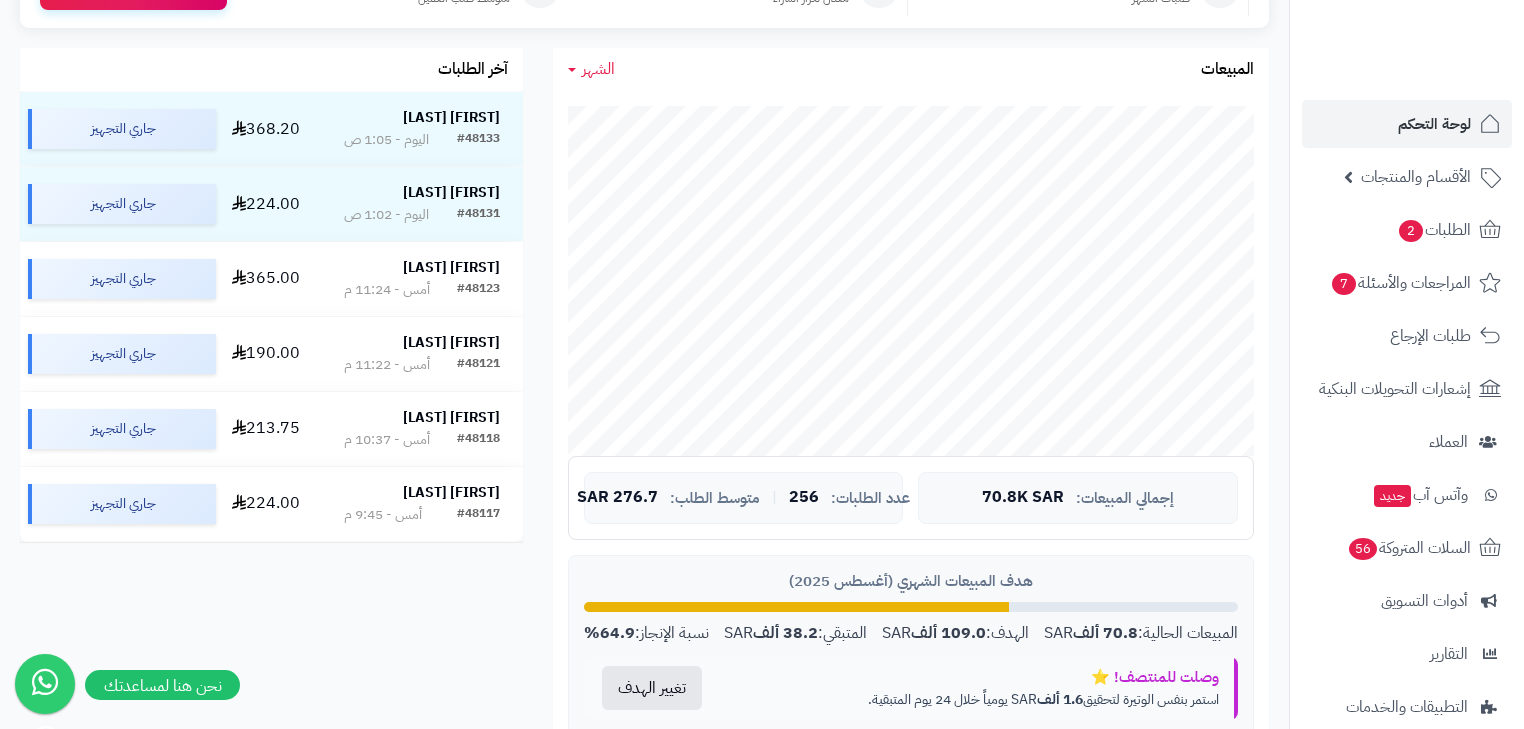 scroll, scrollTop: 320, scrollLeft: 0, axis: vertical 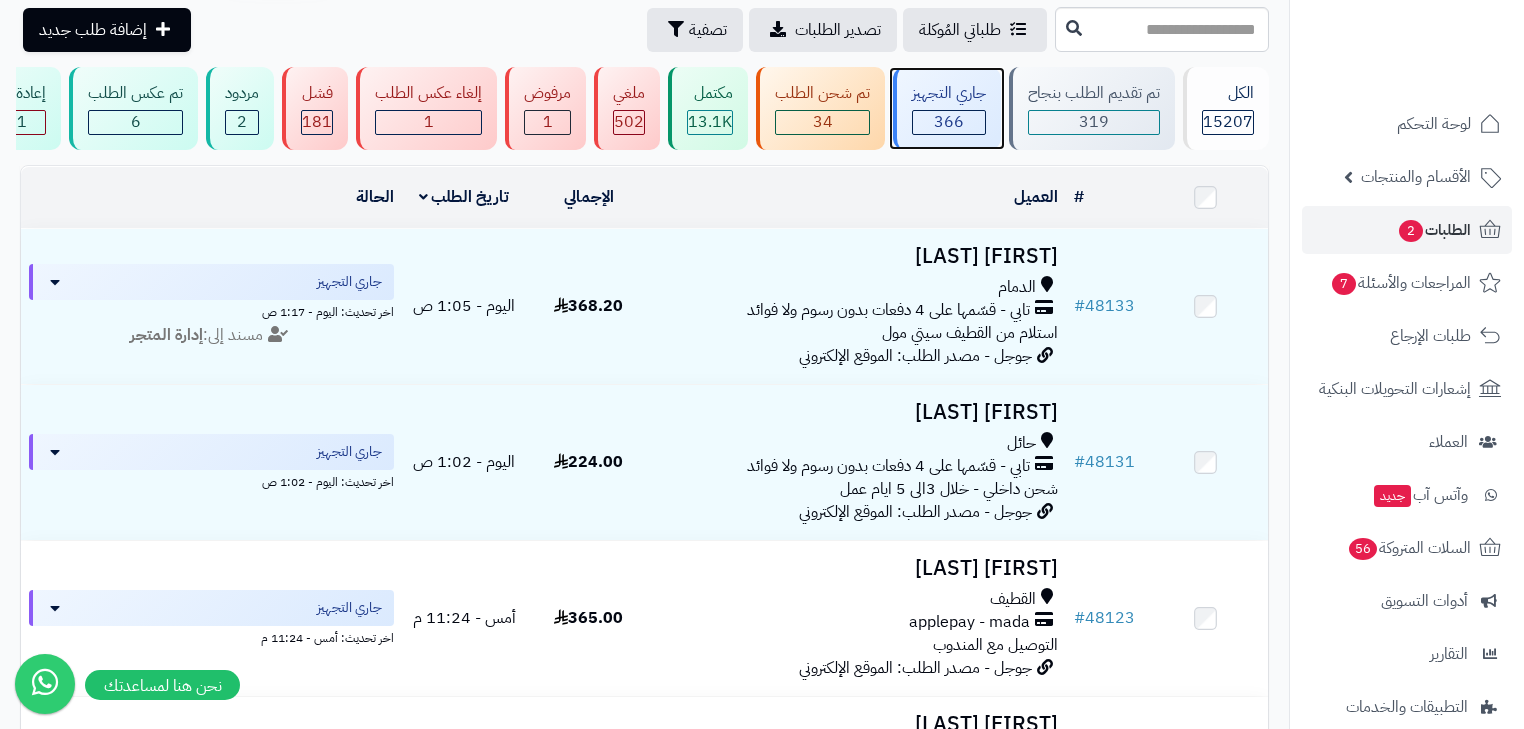 click on "366" at bounding box center [949, 122] 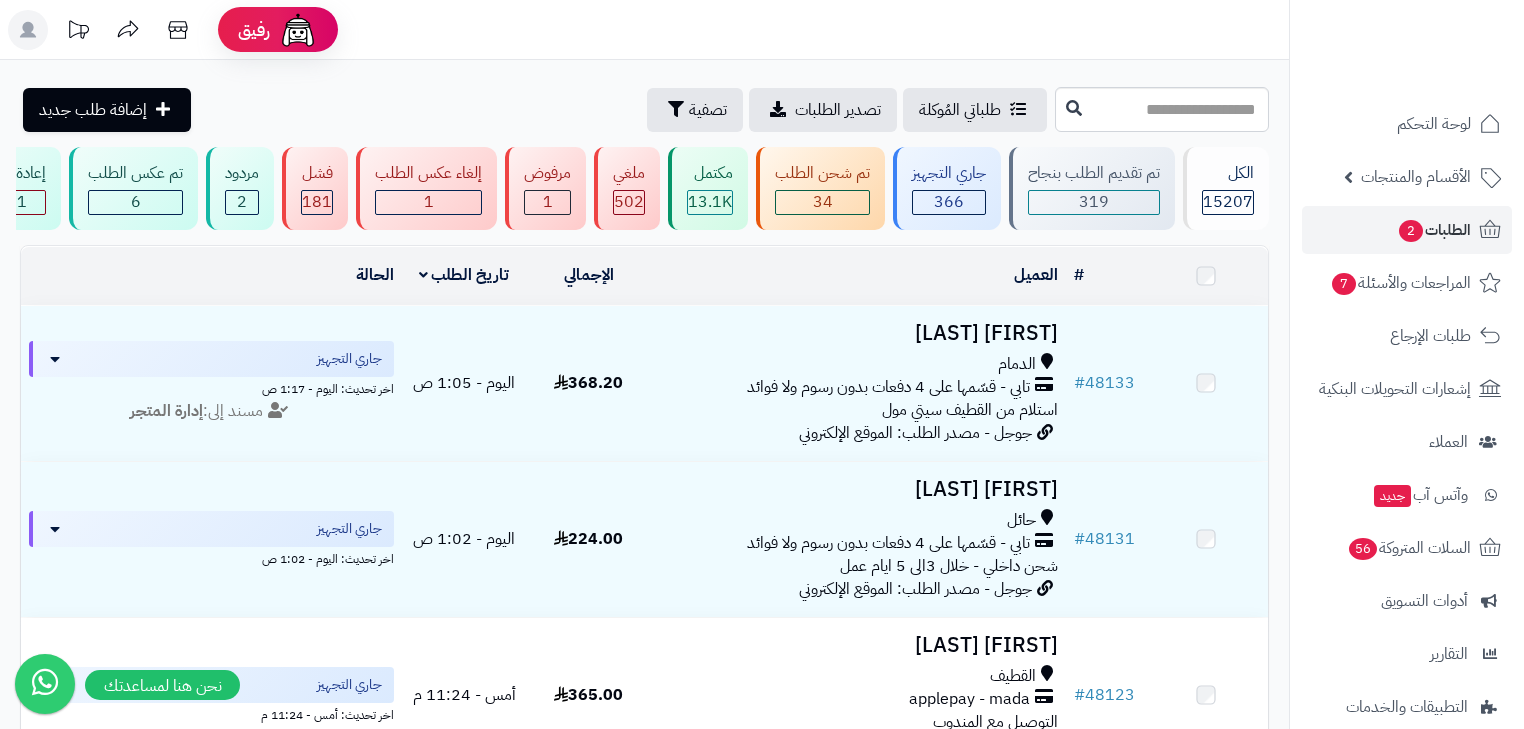 scroll, scrollTop: 0, scrollLeft: 0, axis: both 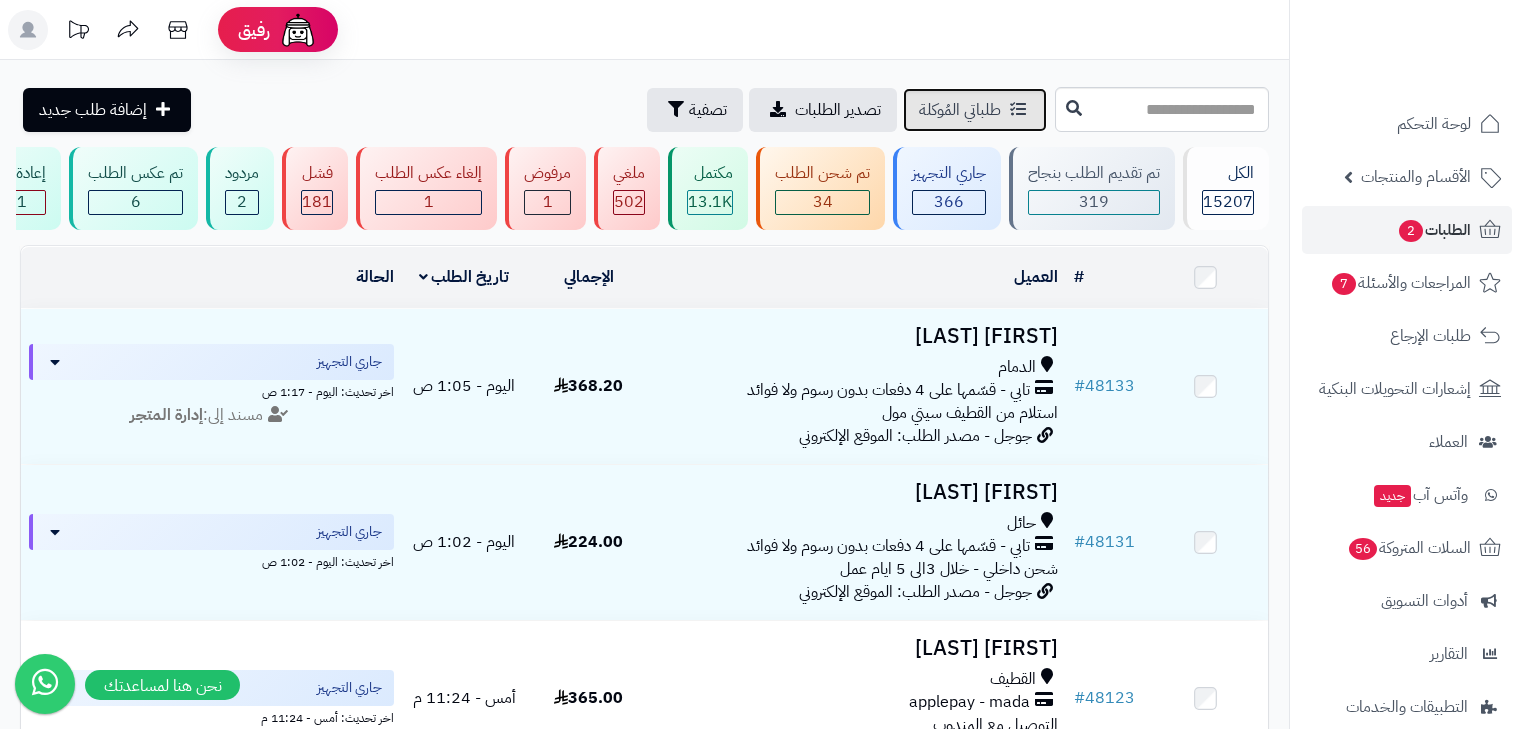 click at bounding box center [1018, 109] 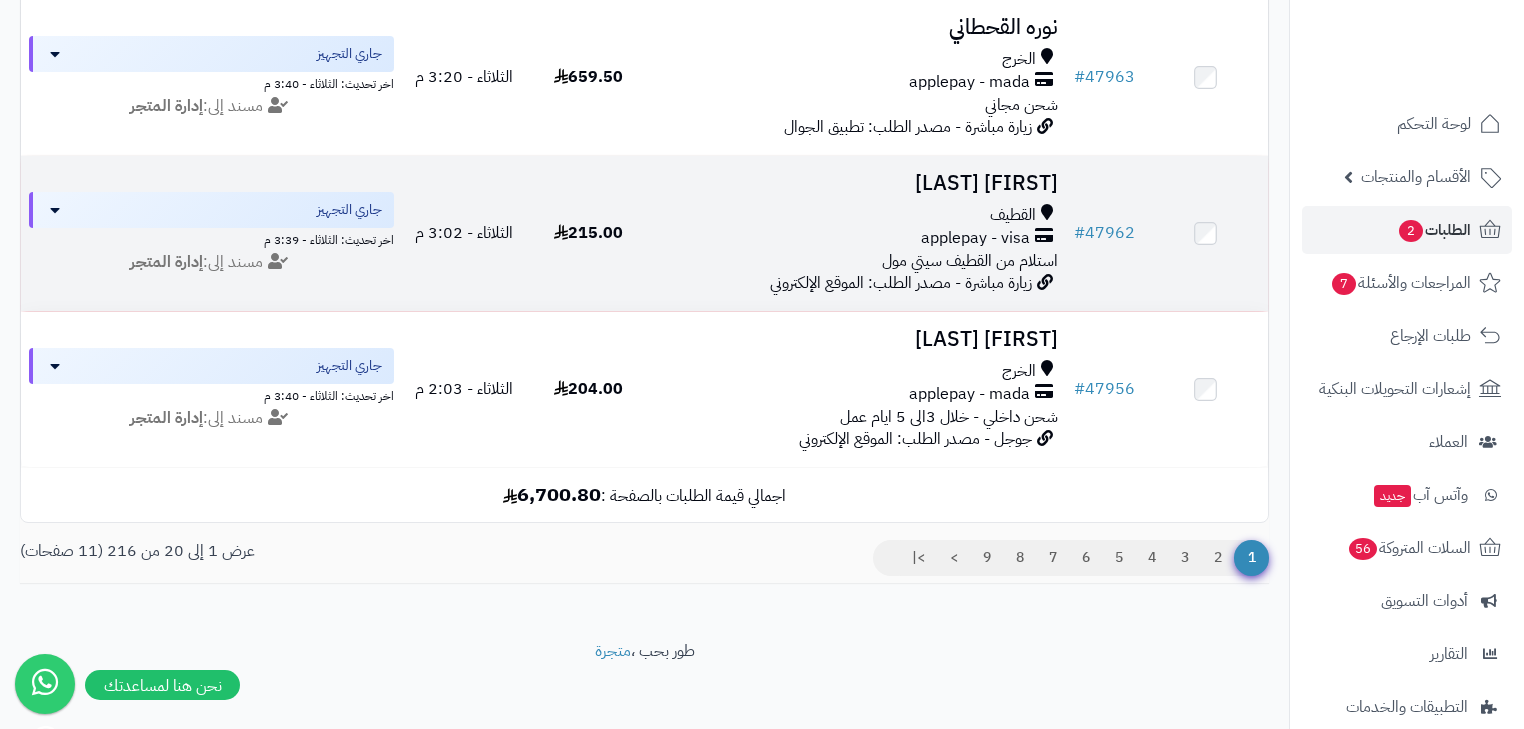 scroll, scrollTop: 3004, scrollLeft: 0, axis: vertical 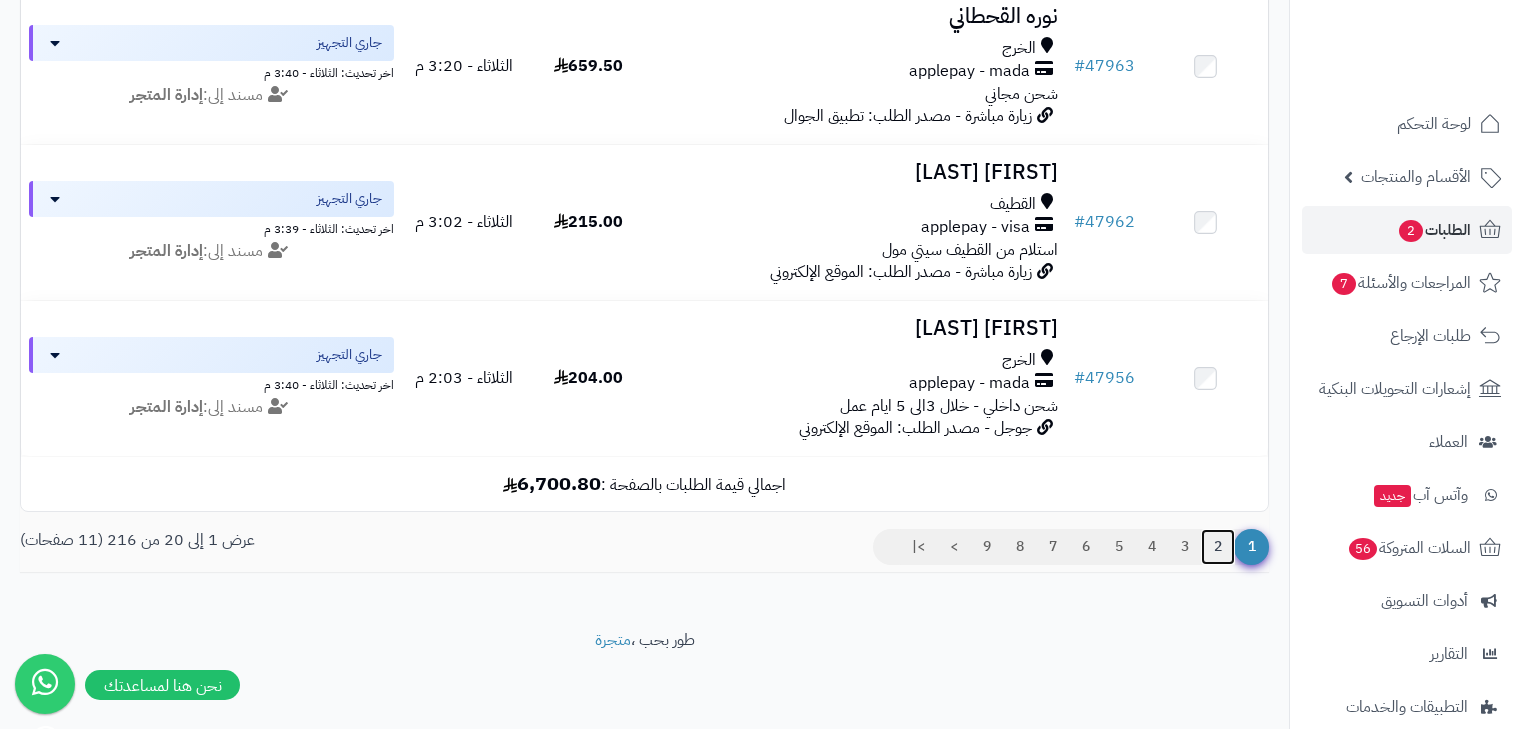 click on "2" at bounding box center [1218, 547] 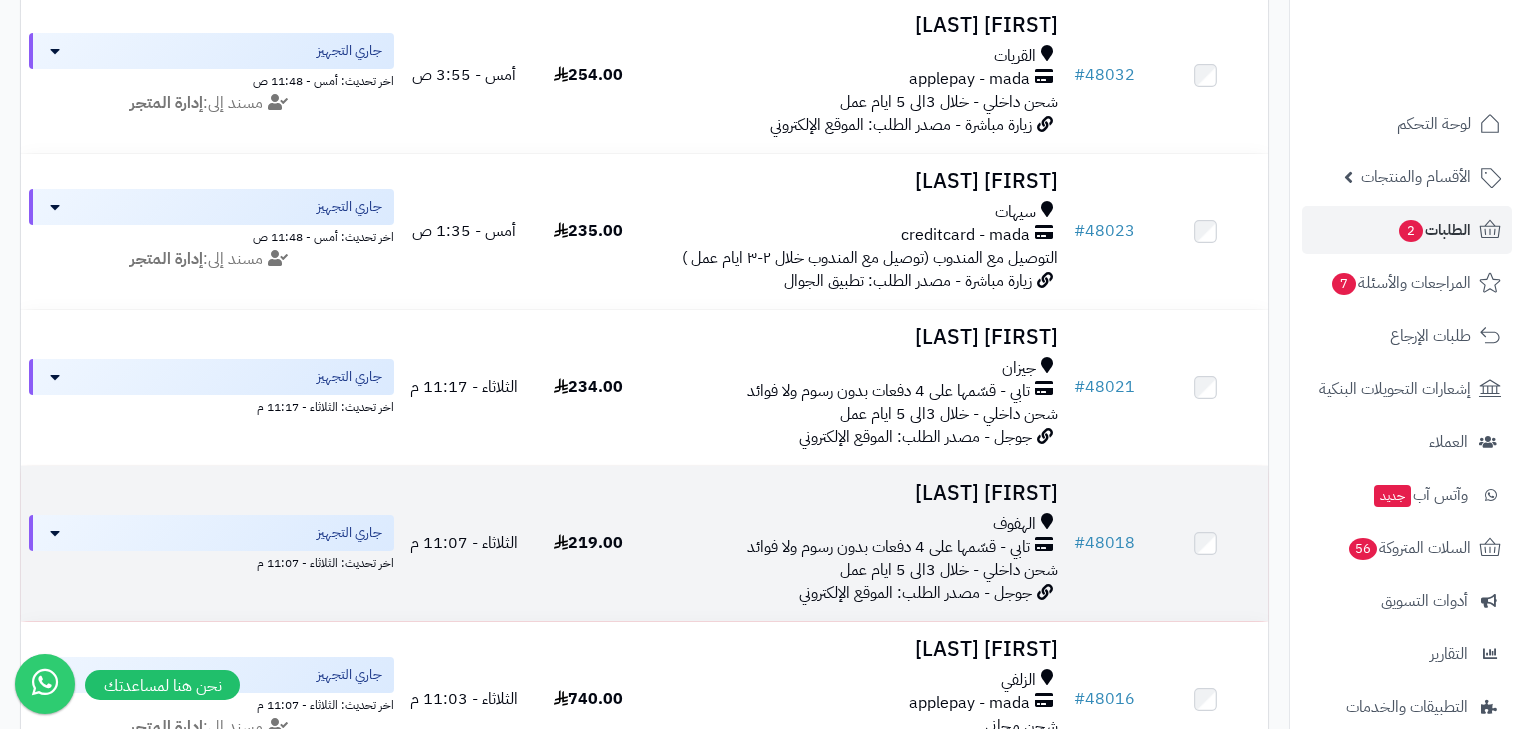 scroll, scrollTop: 480, scrollLeft: 0, axis: vertical 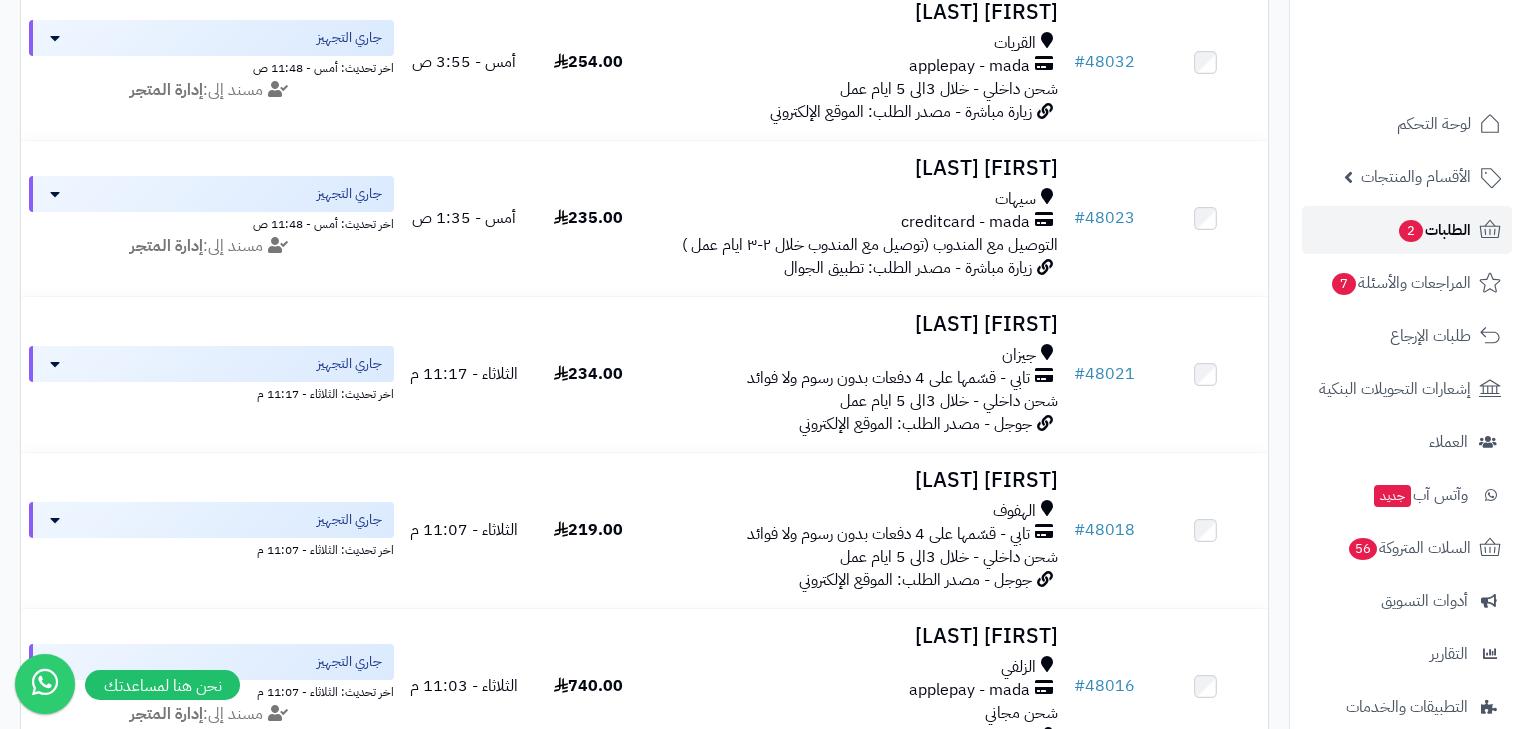 click on "الطلبات  2" at bounding box center [1407, 230] 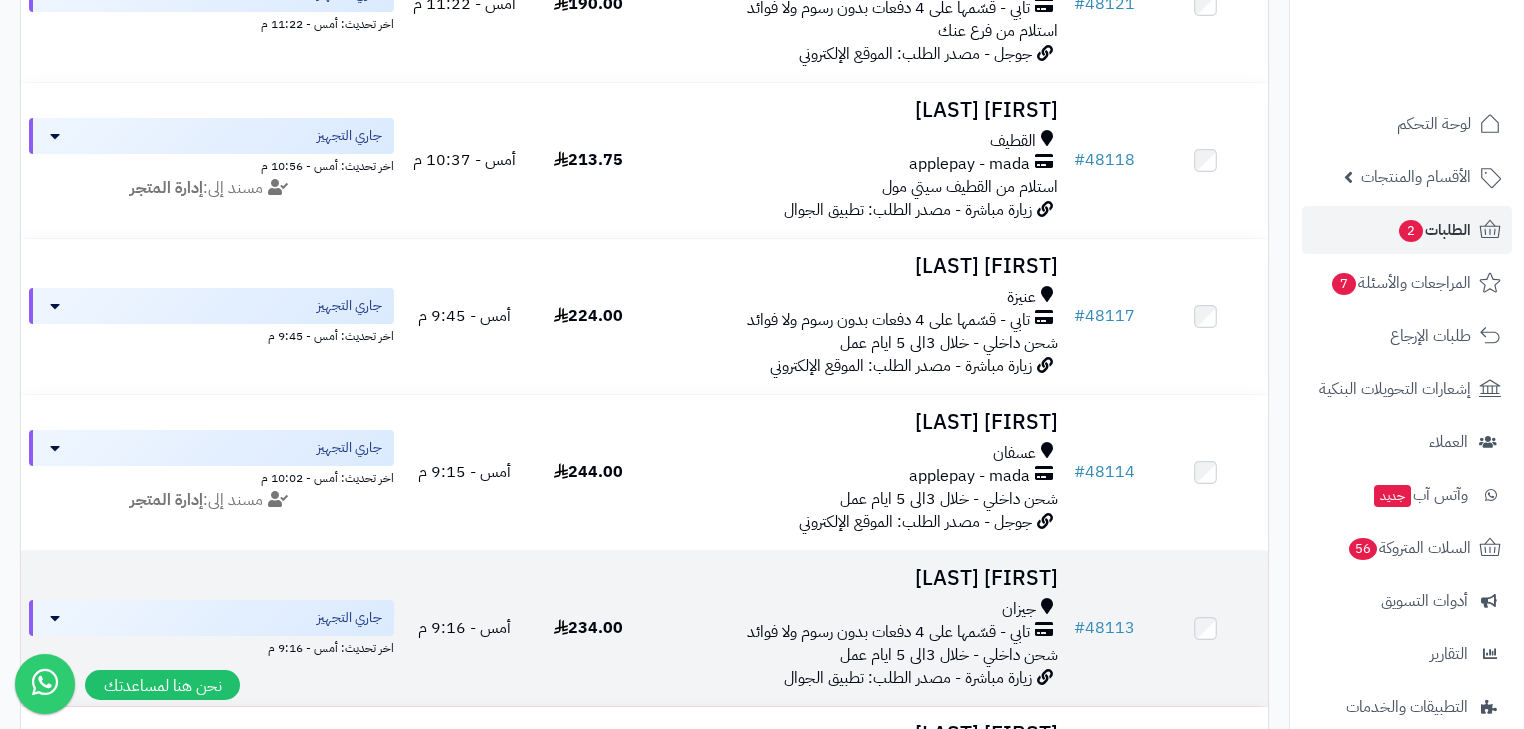 scroll, scrollTop: 960, scrollLeft: 0, axis: vertical 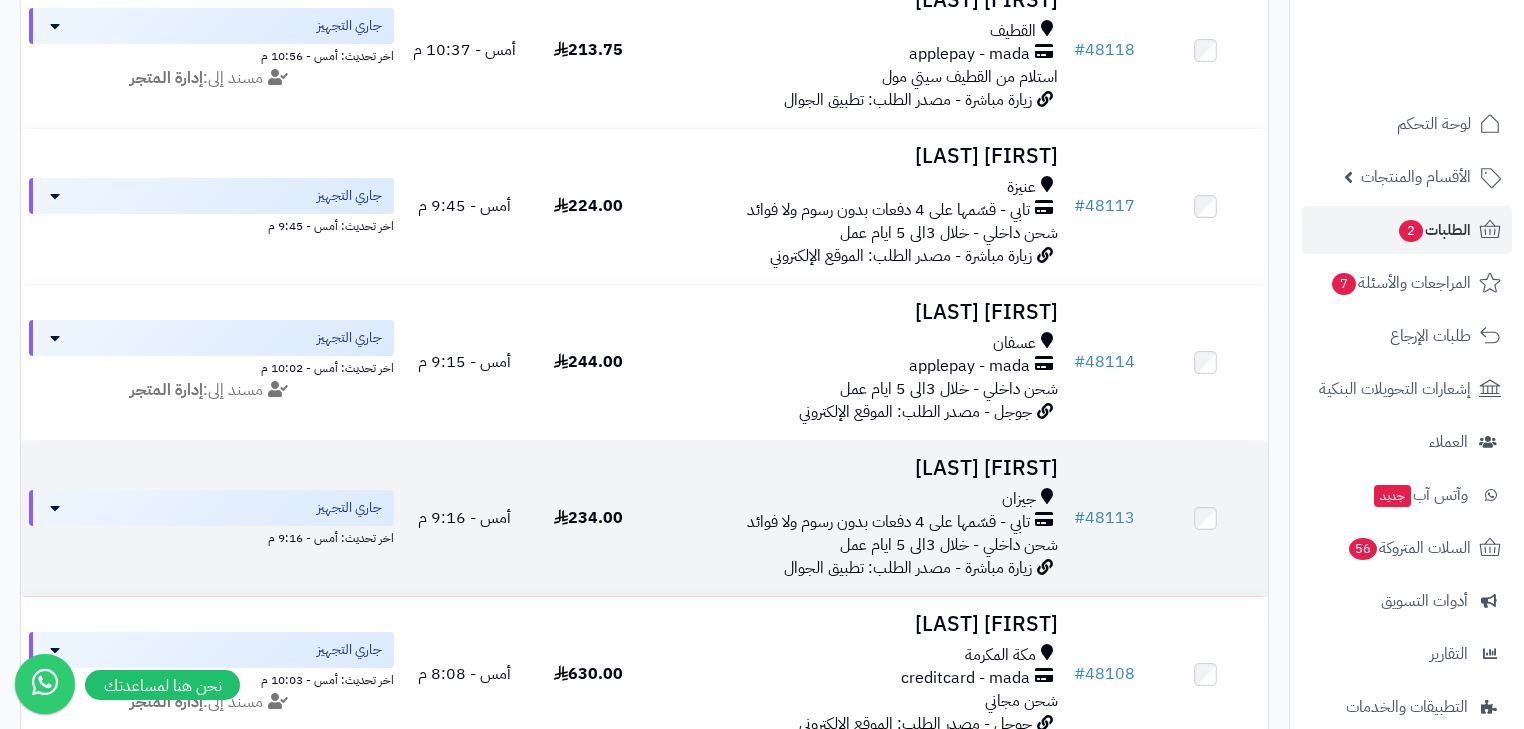 click on "تابي - قسّمها على 4 دفعات بدون رسوم ولا فوائد" at bounding box center (888, 522) 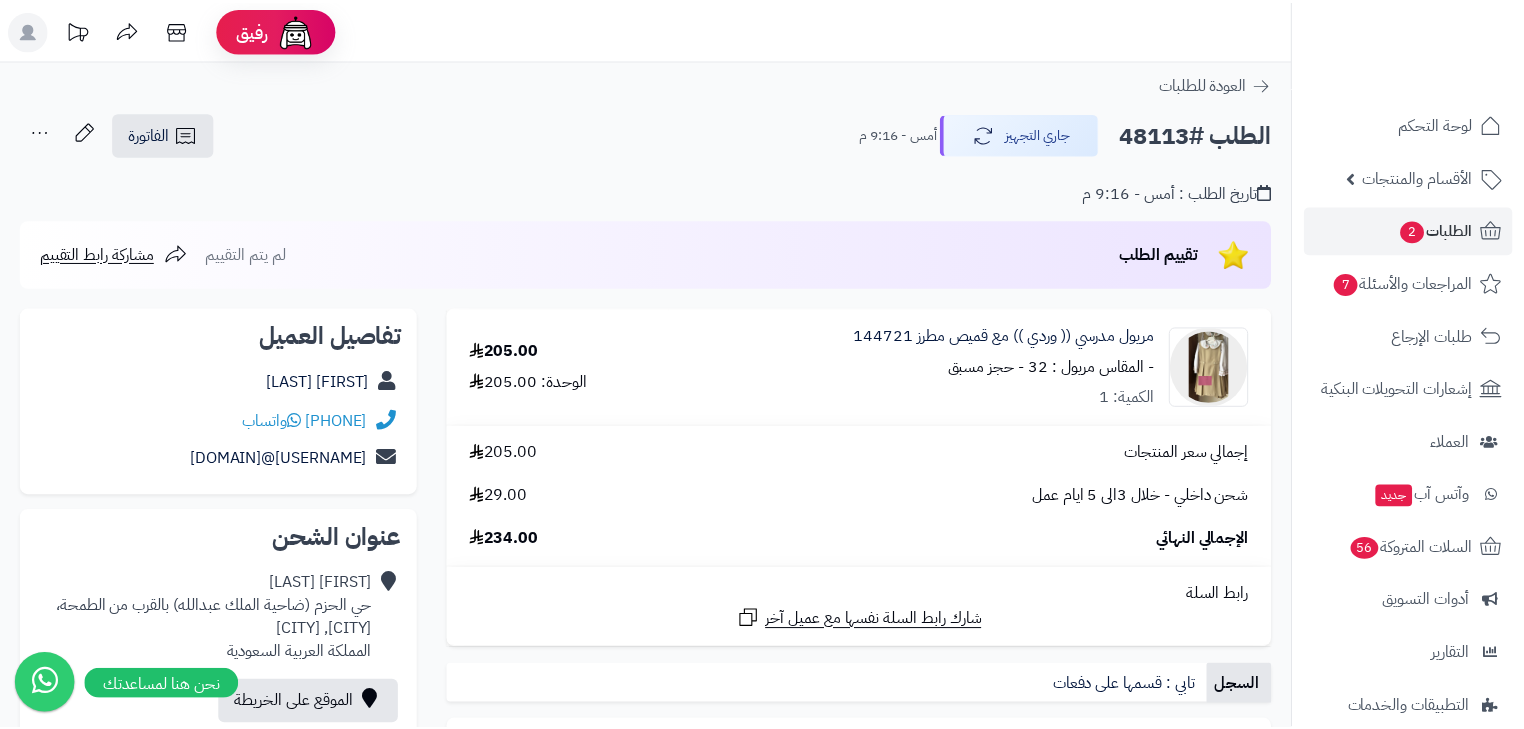 scroll, scrollTop: 0, scrollLeft: 0, axis: both 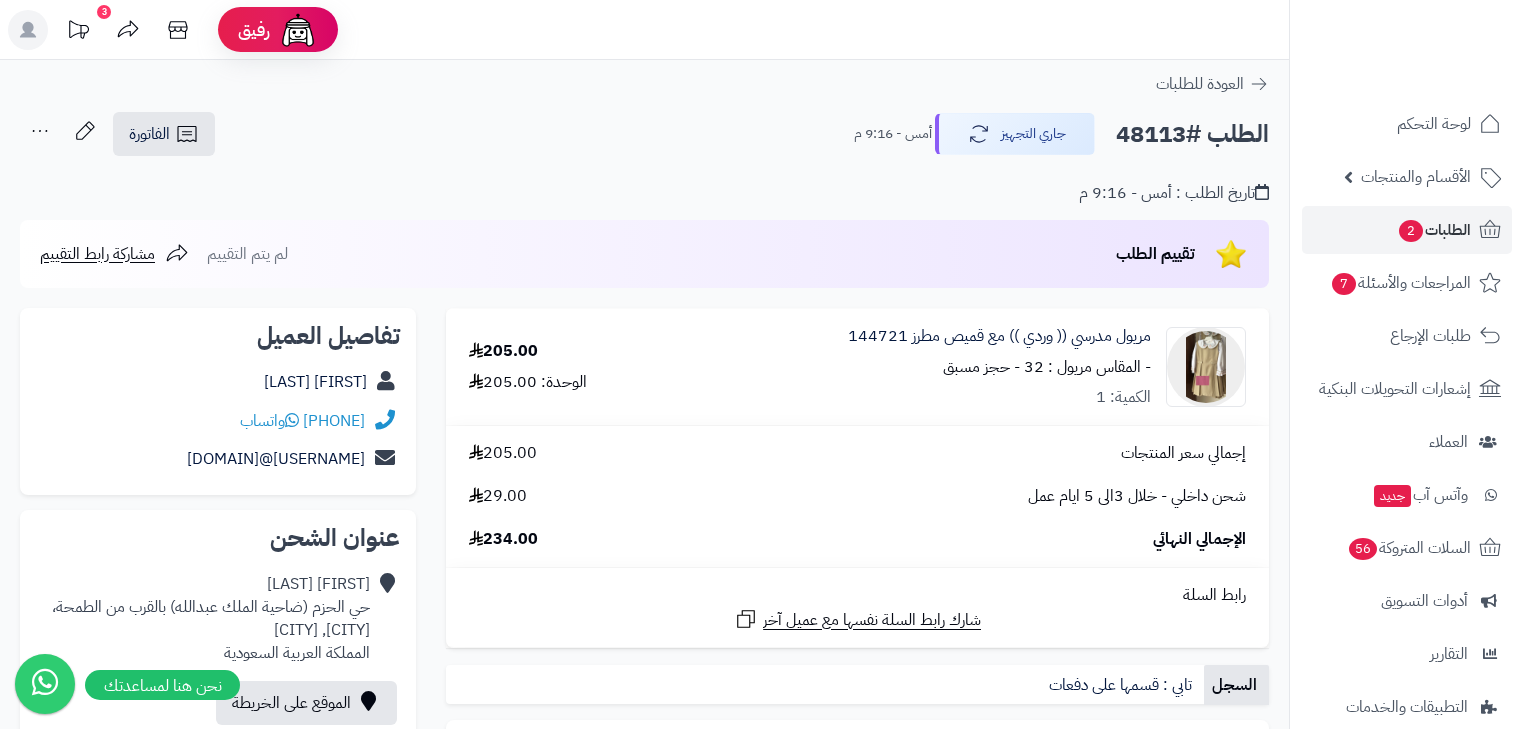 click 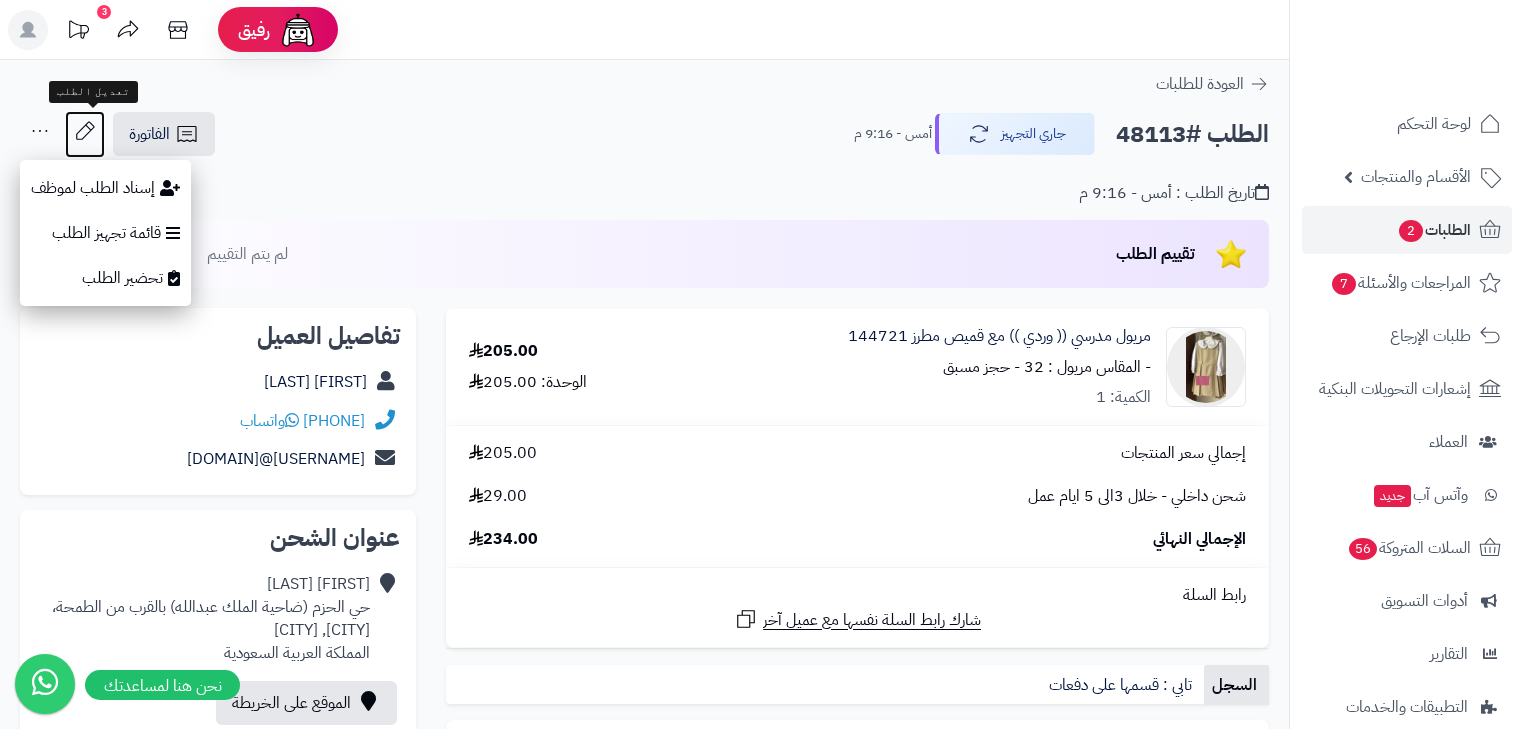 click 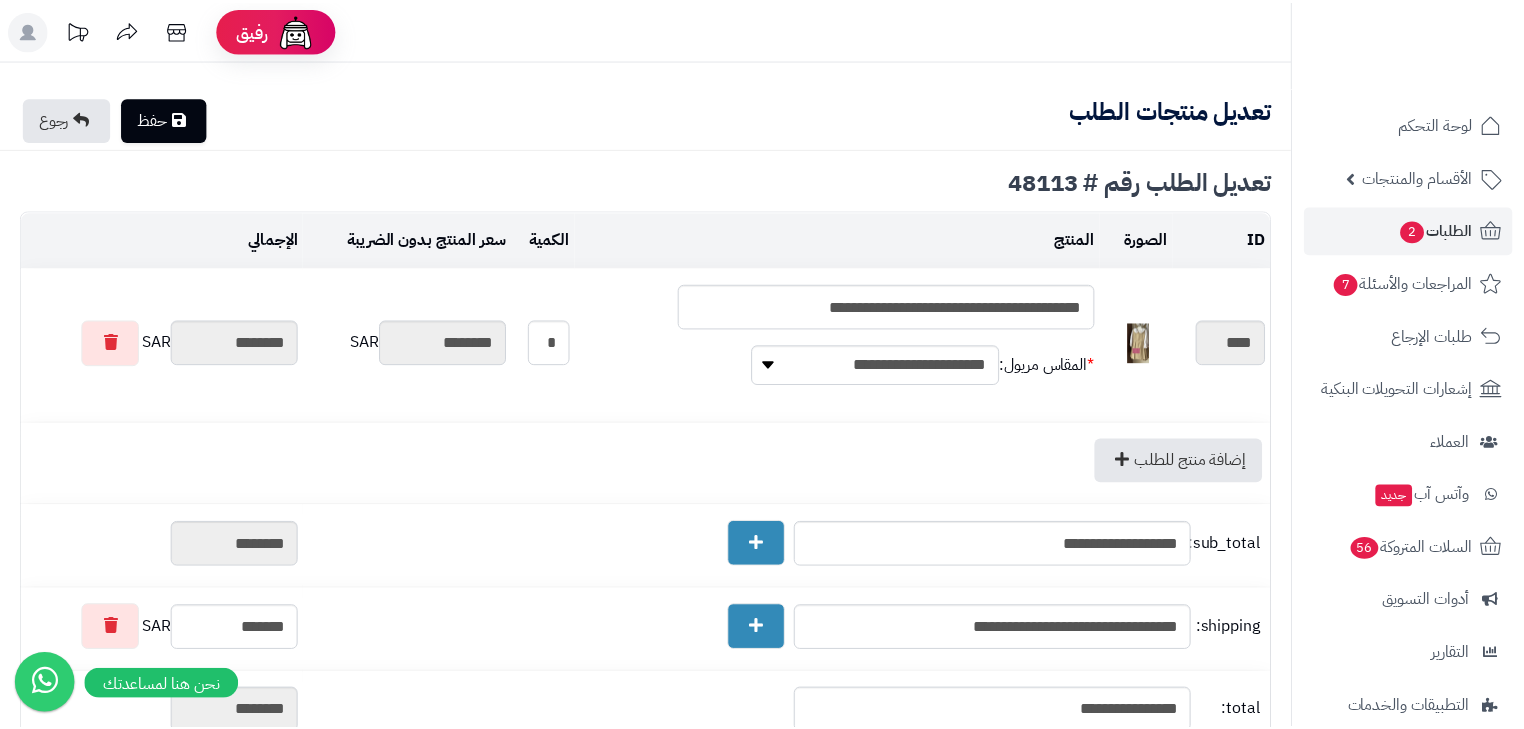scroll, scrollTop: 0, scrollLeft: 0, axis: both 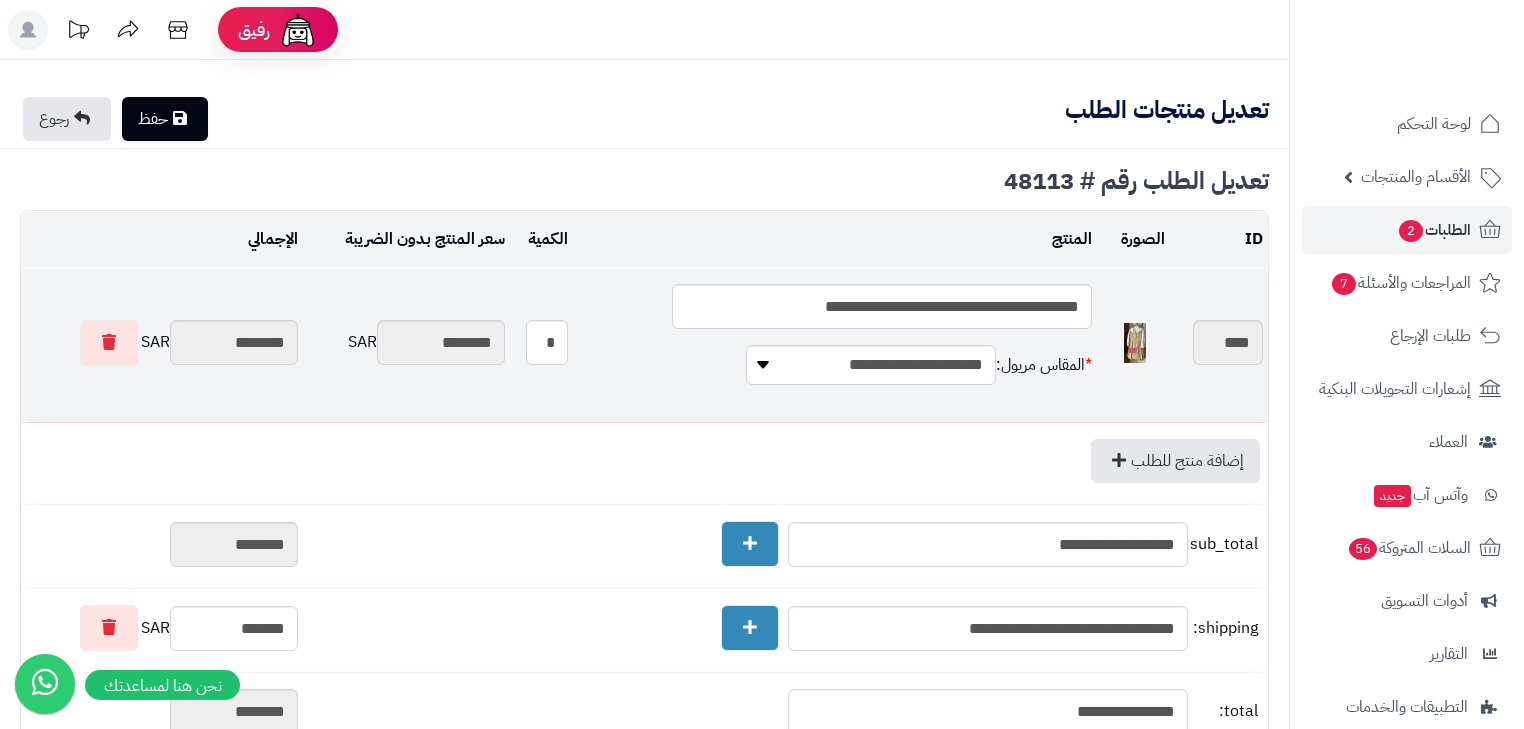 type on "**********" 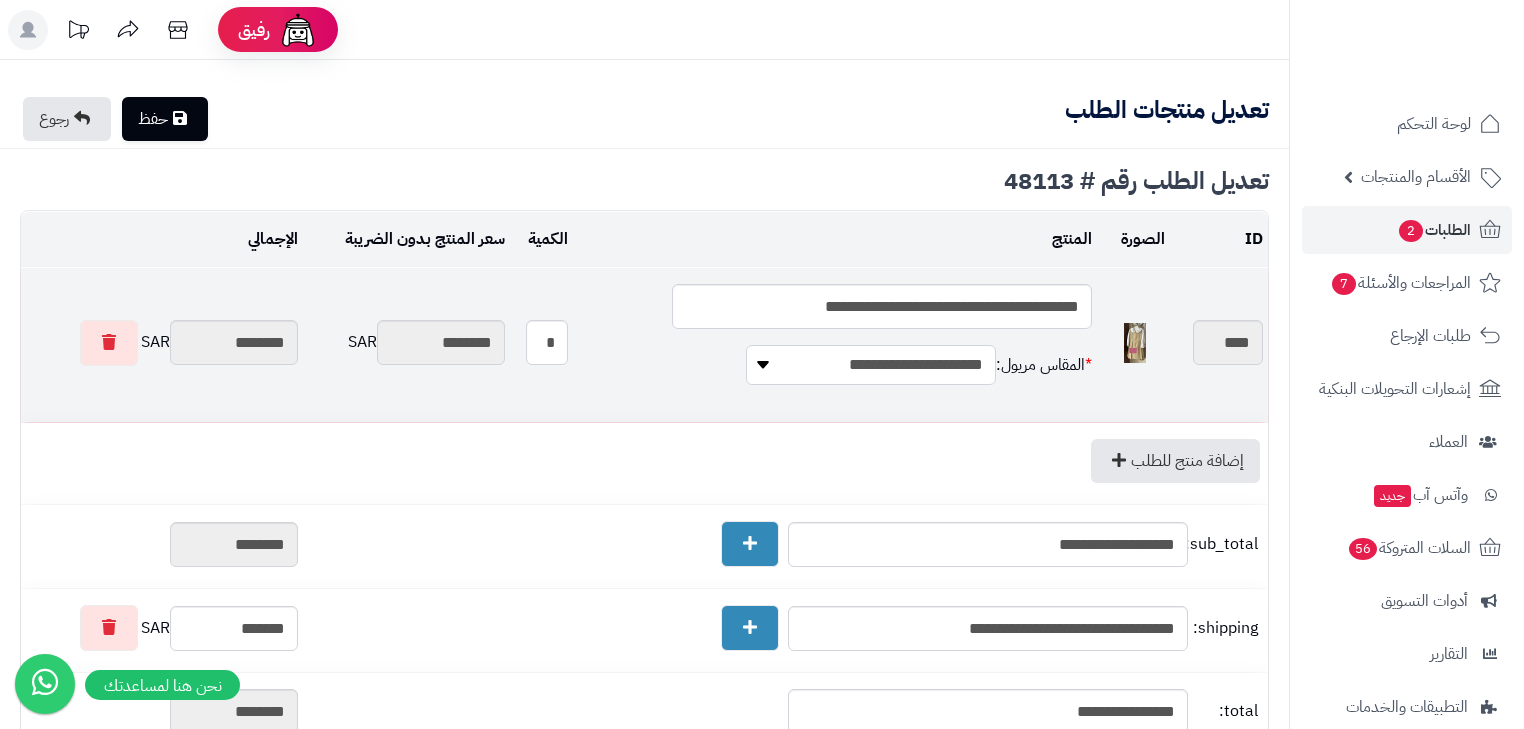 click on "**********" at bounding box center [871, 365] 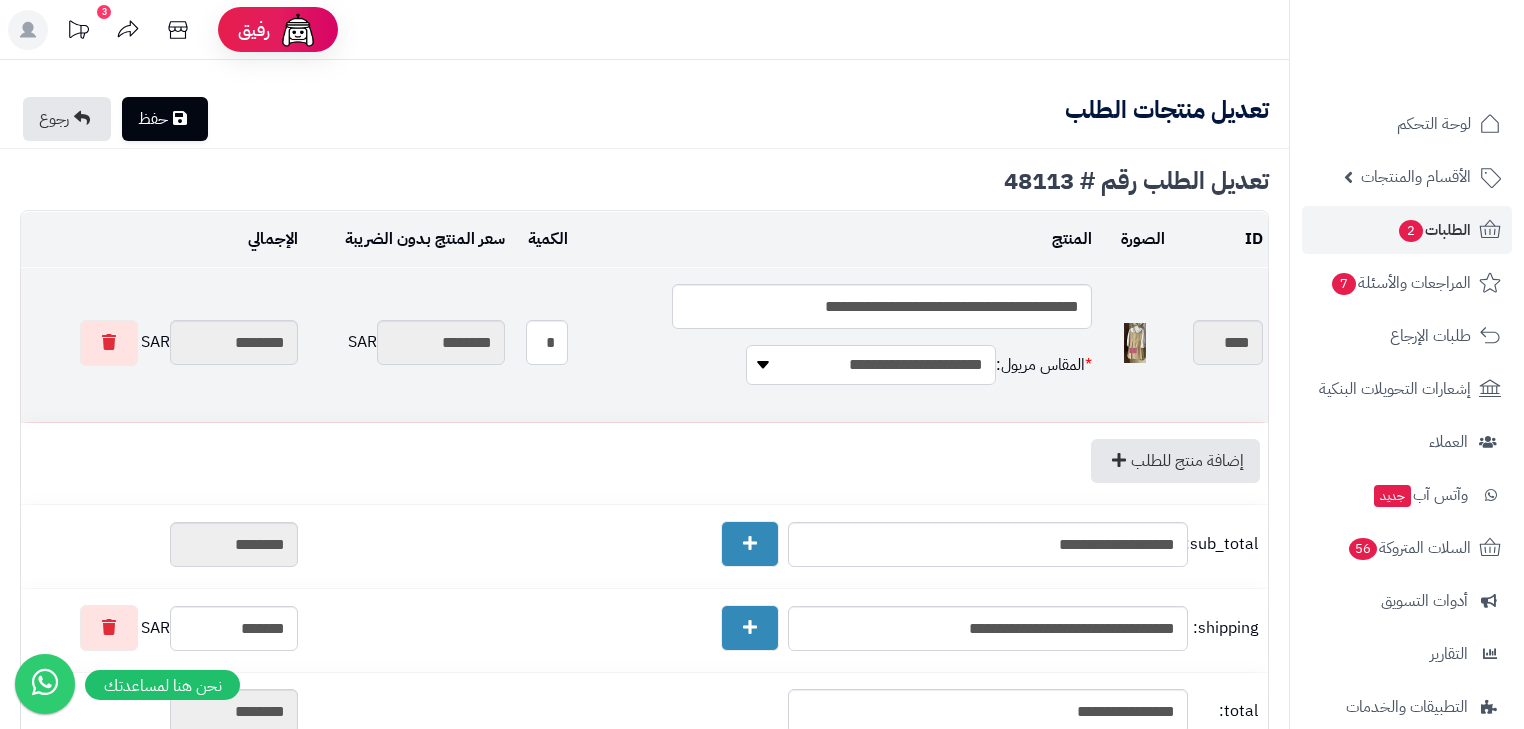 select on "**********" 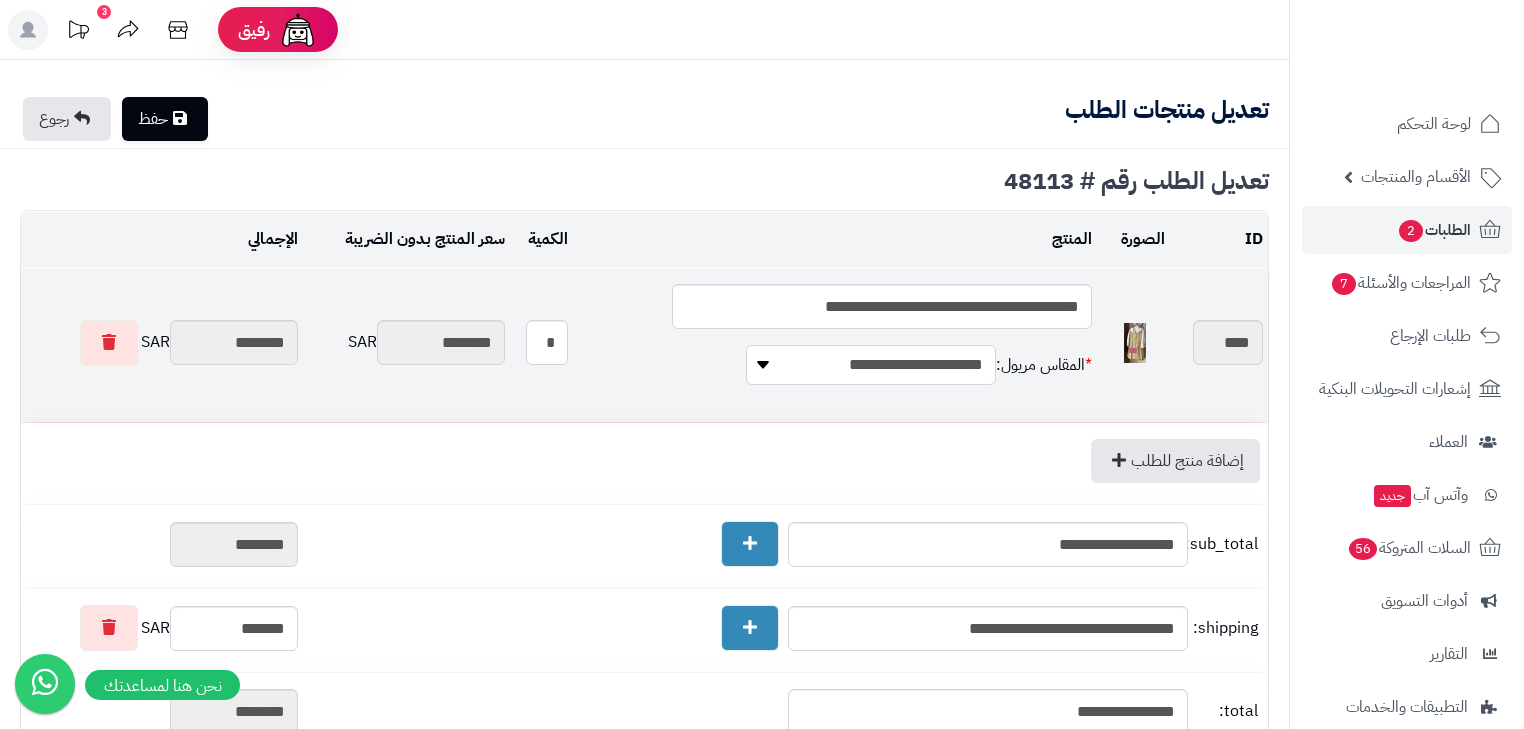 click on "**********" at bounding box center [871, 365] 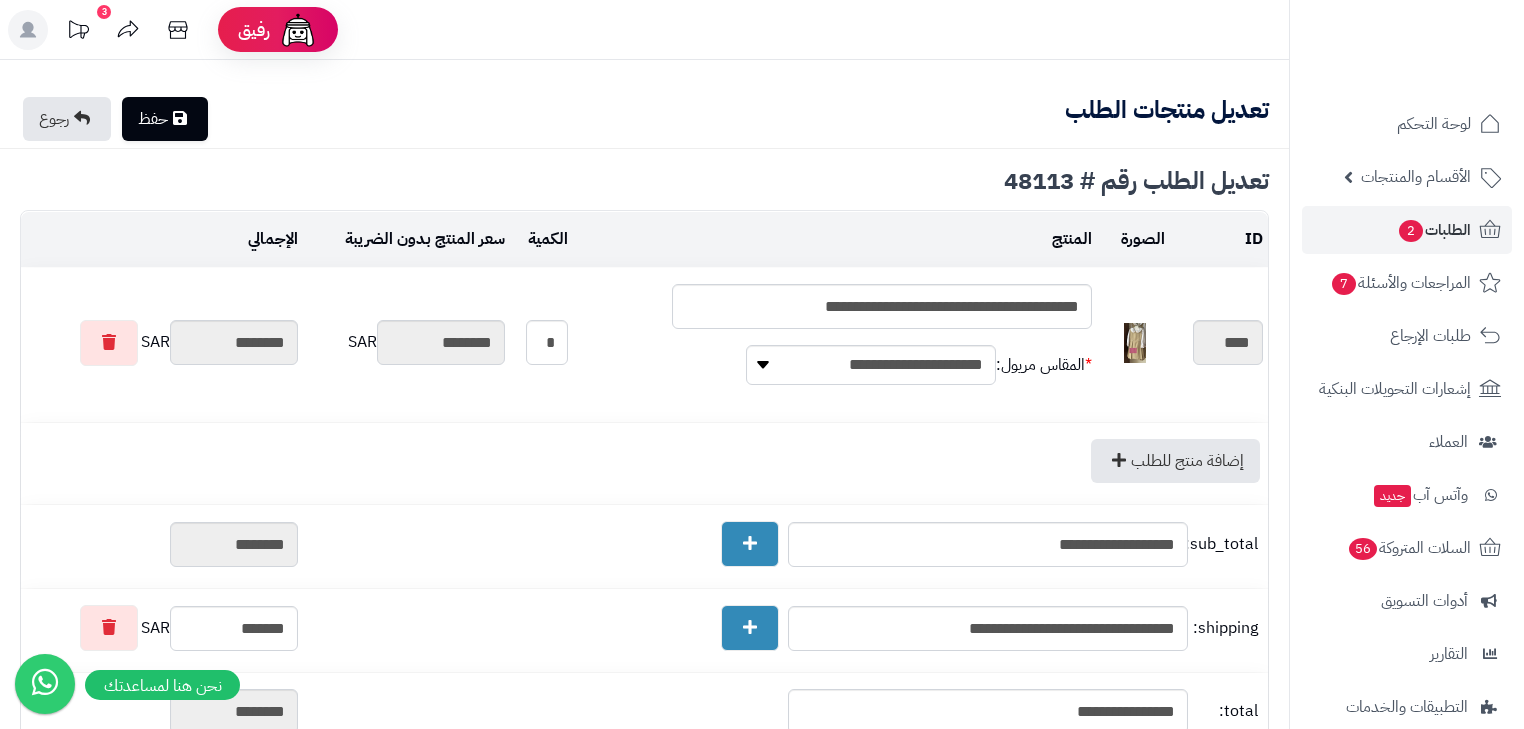 click on "حفظ" at bounding box center (165, 119) 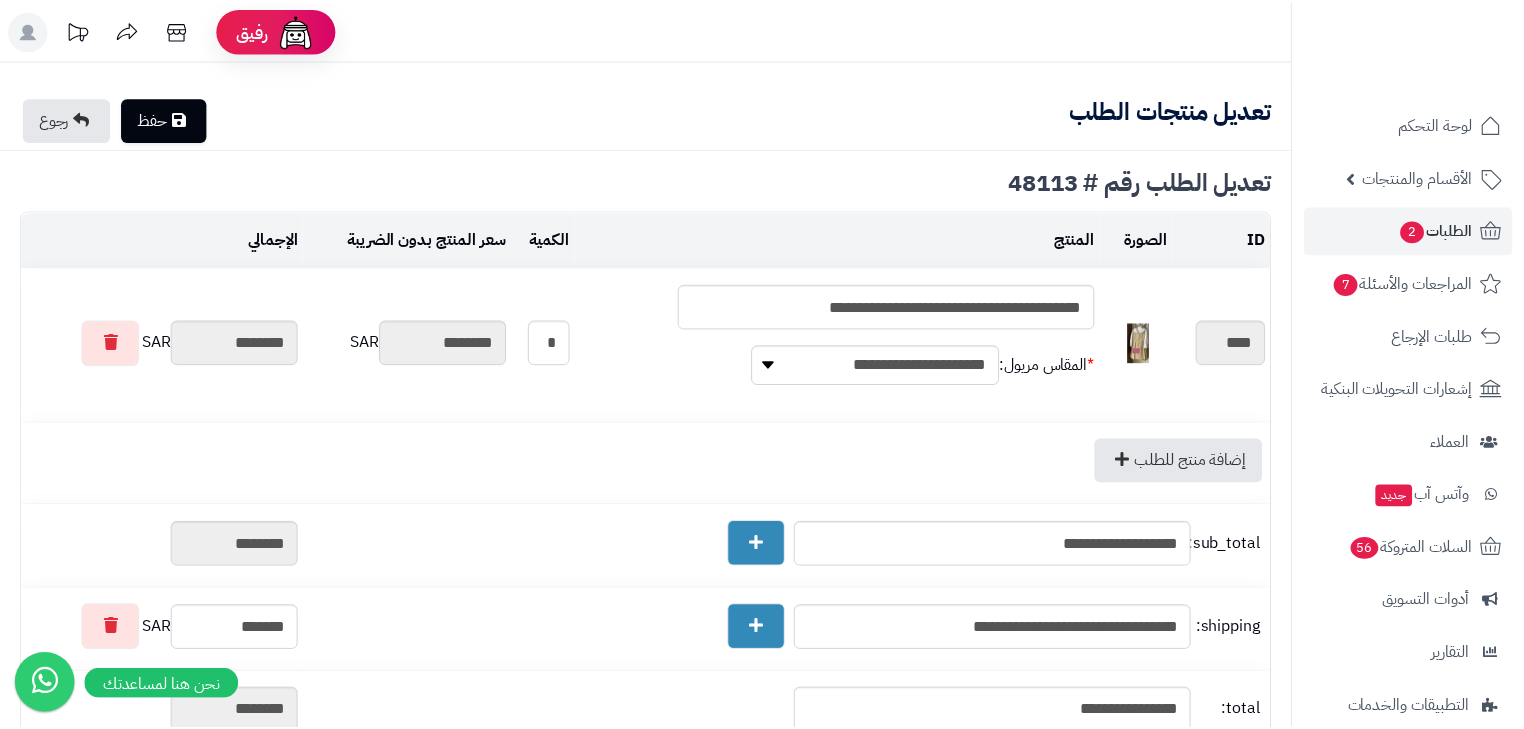 scroll, scrollTop: 0, scrollLeft: 0, axis: both 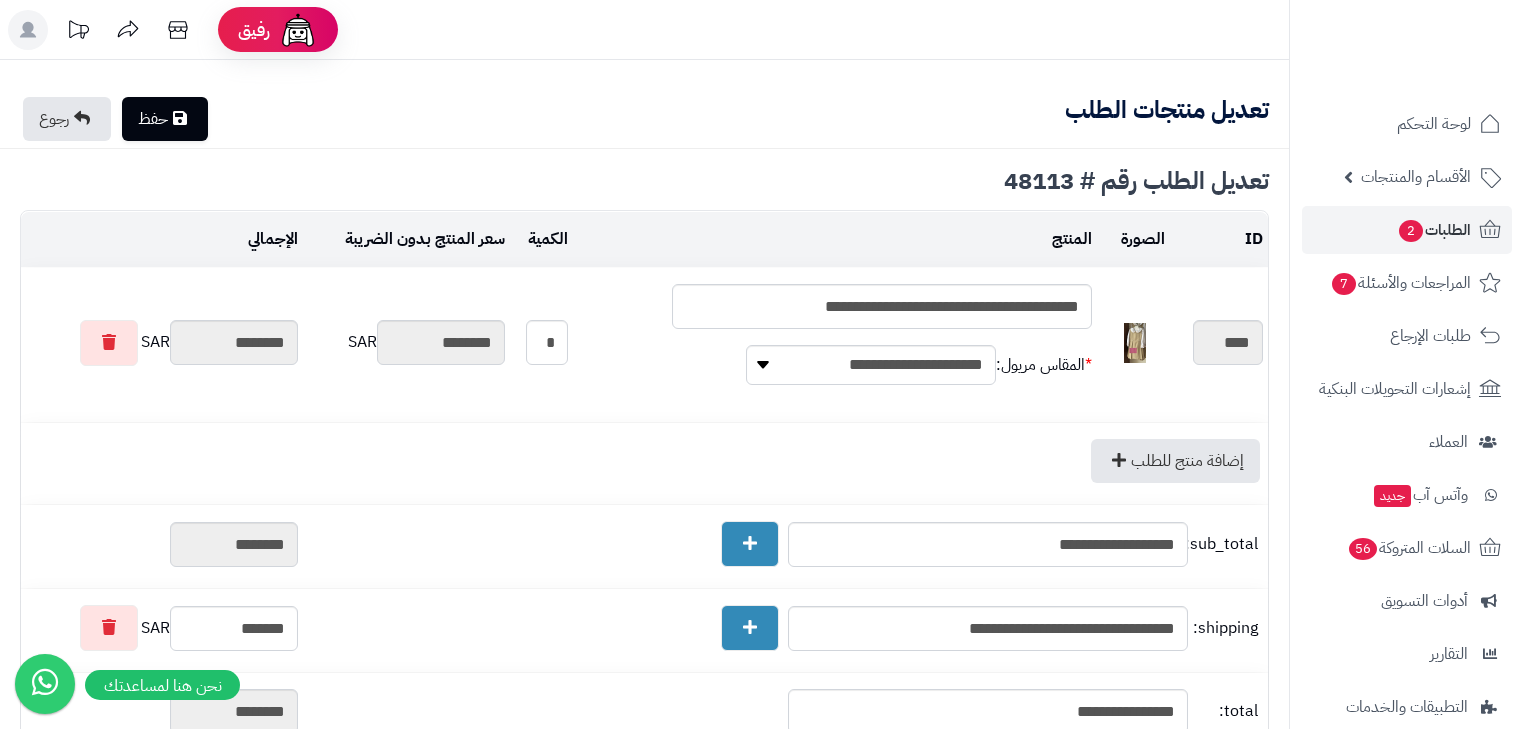 type on "**********" 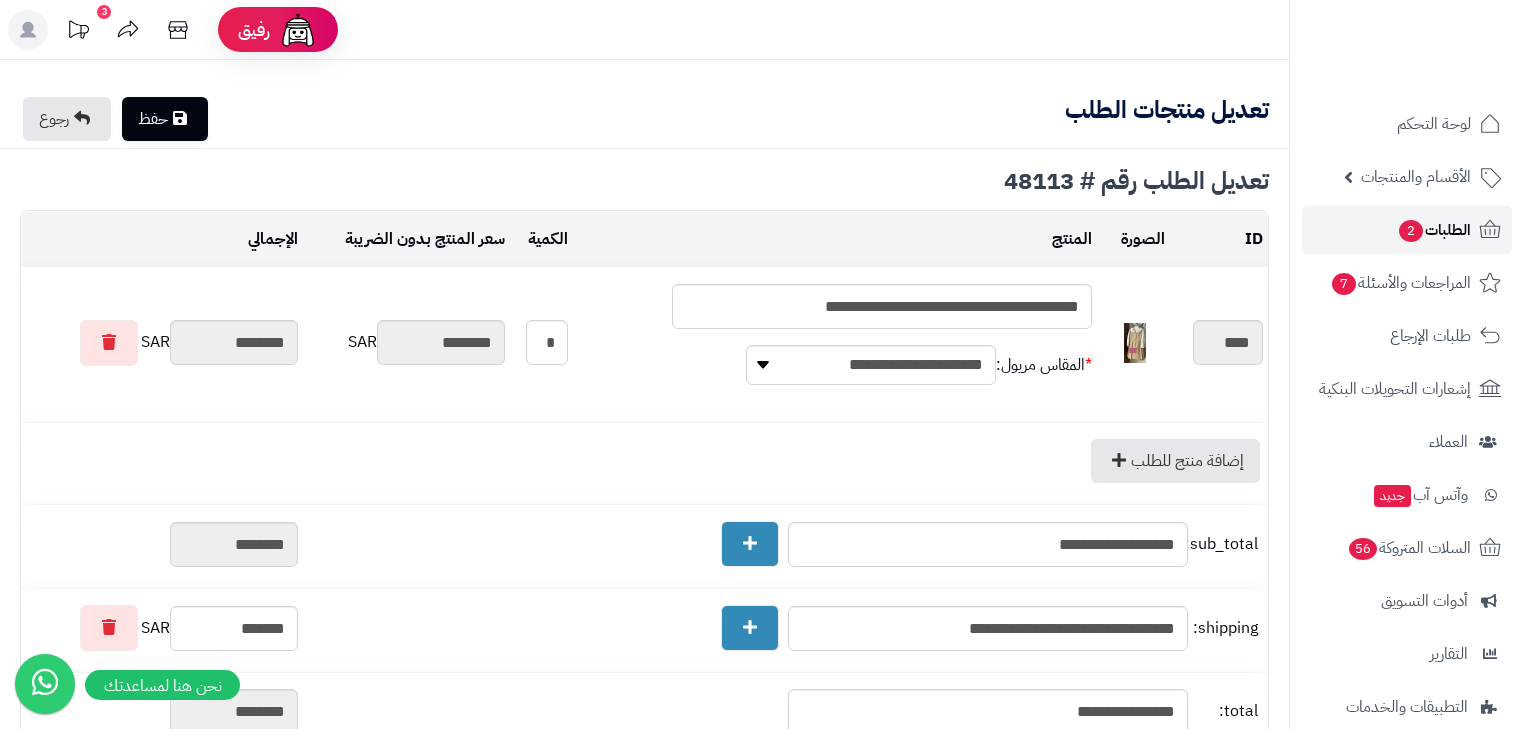 click on "الطلبات  2" at bounding box center [1407, 230] 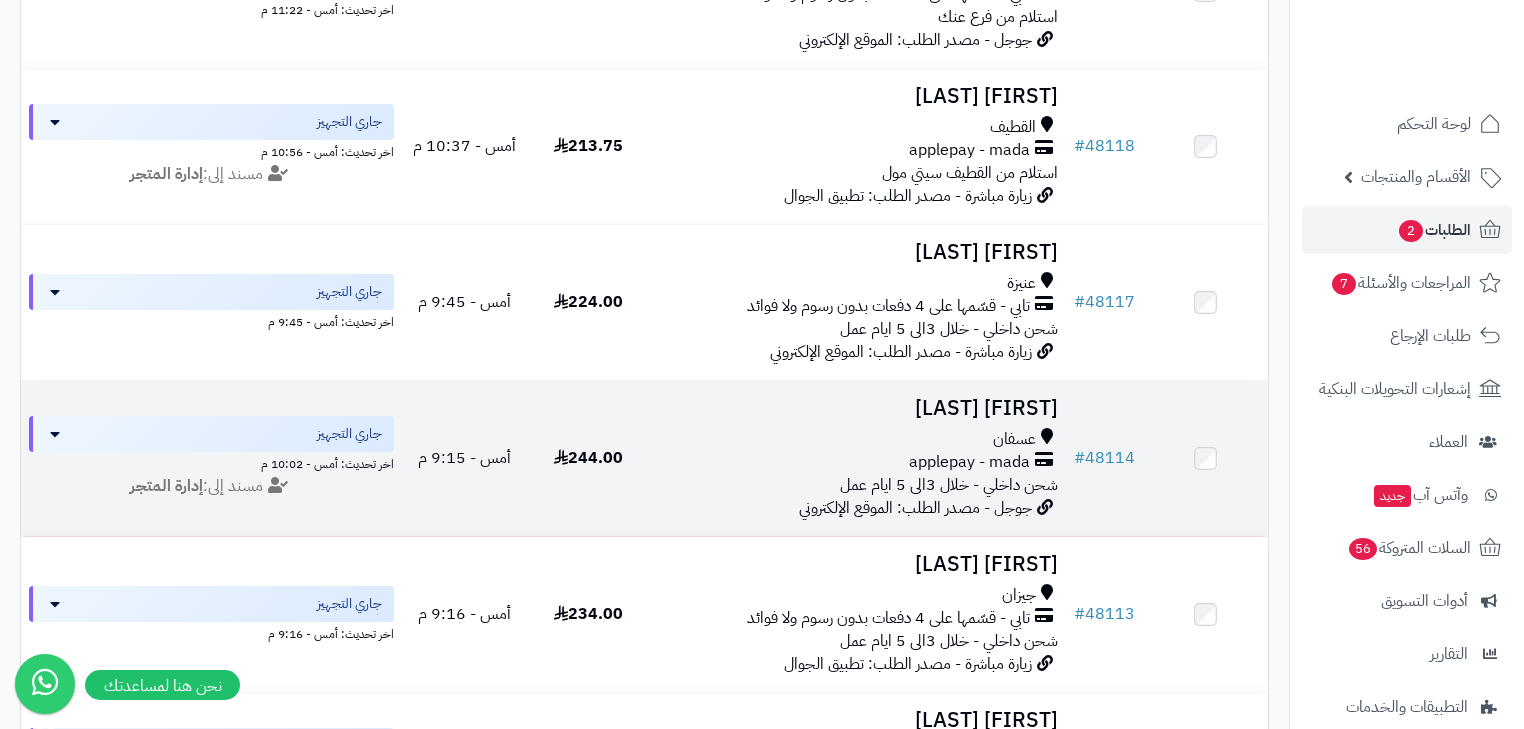 scroll, scrollTop: 960, scrollLeft: 0, axis: vertical 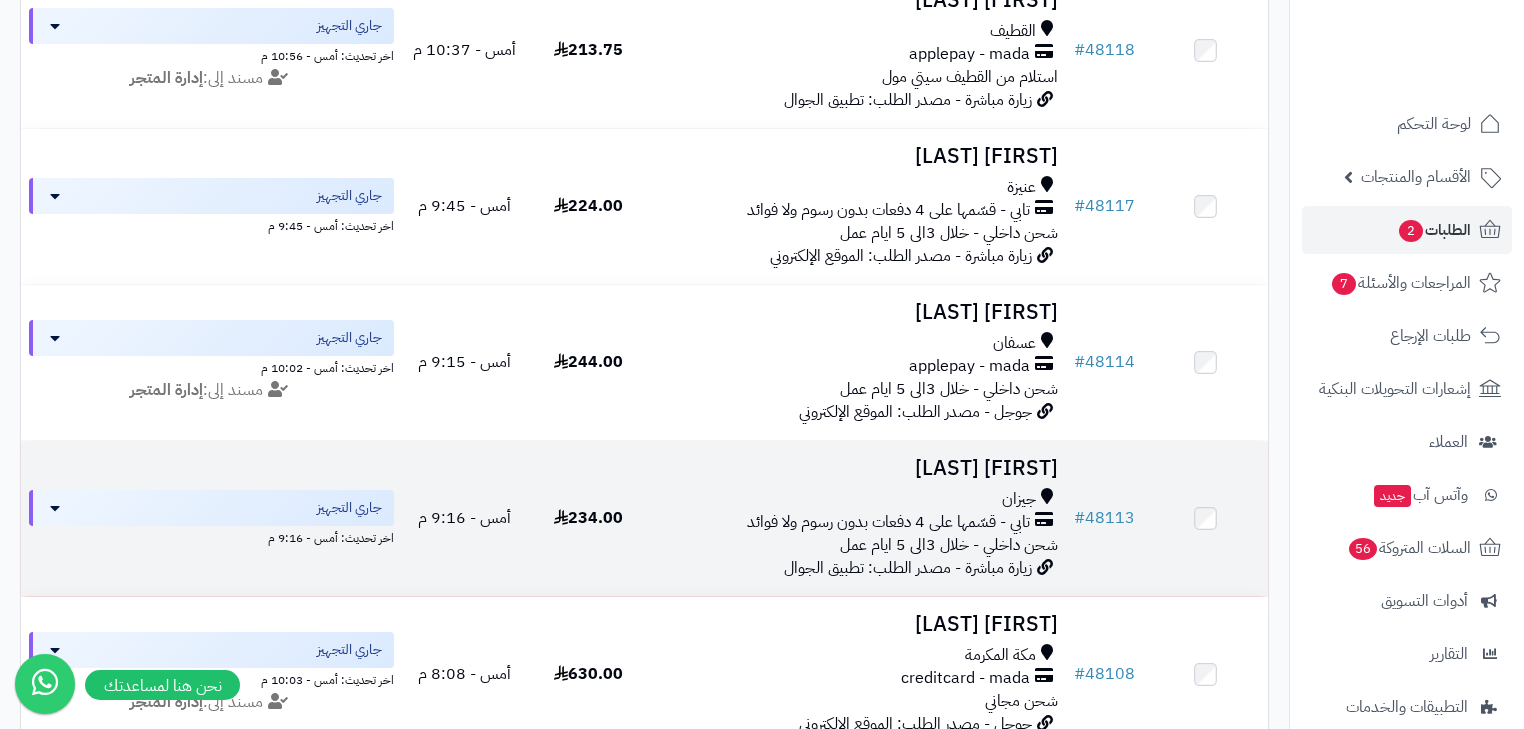 click on "جيزان" at bounding box center (858, 499) 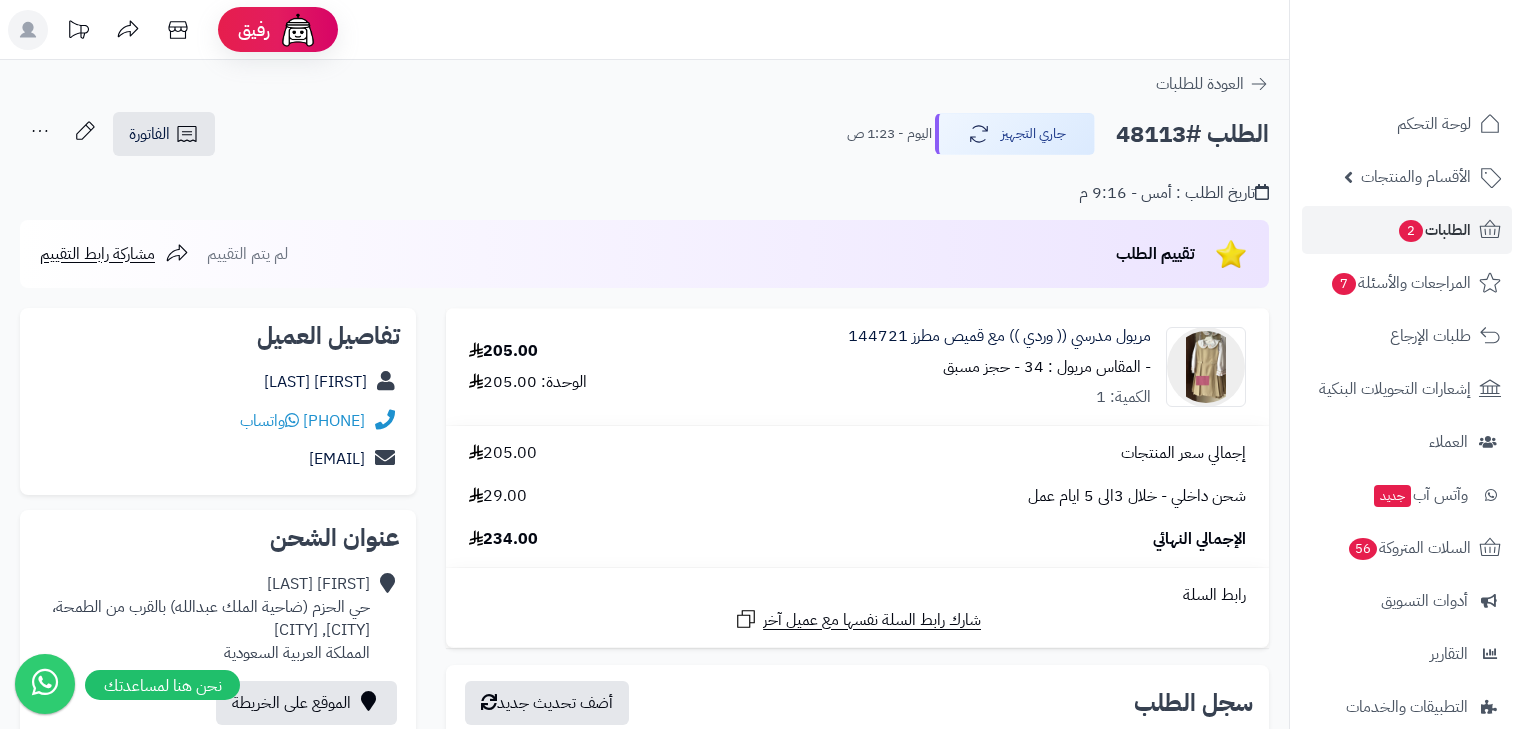 scroll, scrollTop: 0, scrollLeft: 0, axis: both 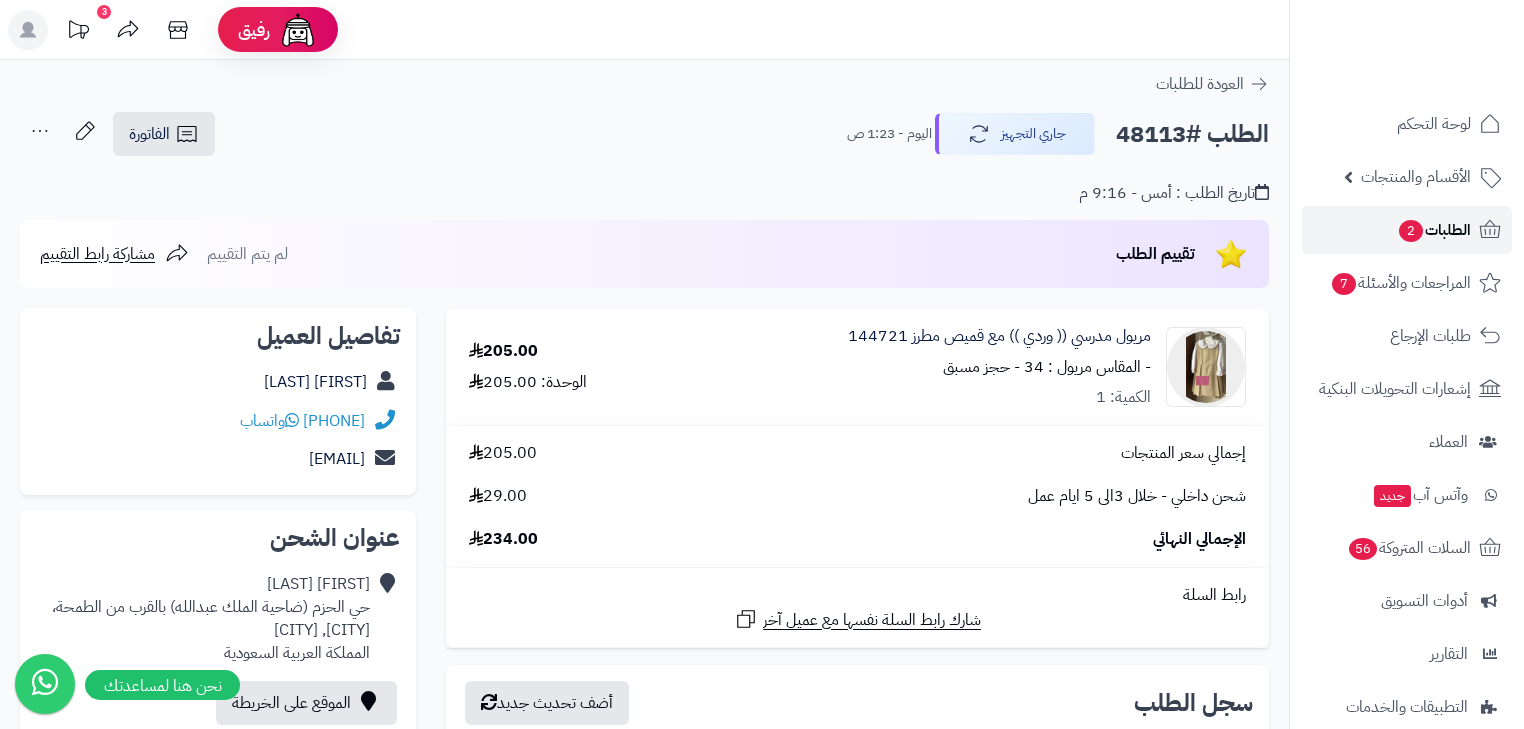 click on "الطلبات  2" at bounding box center (1407, 230) 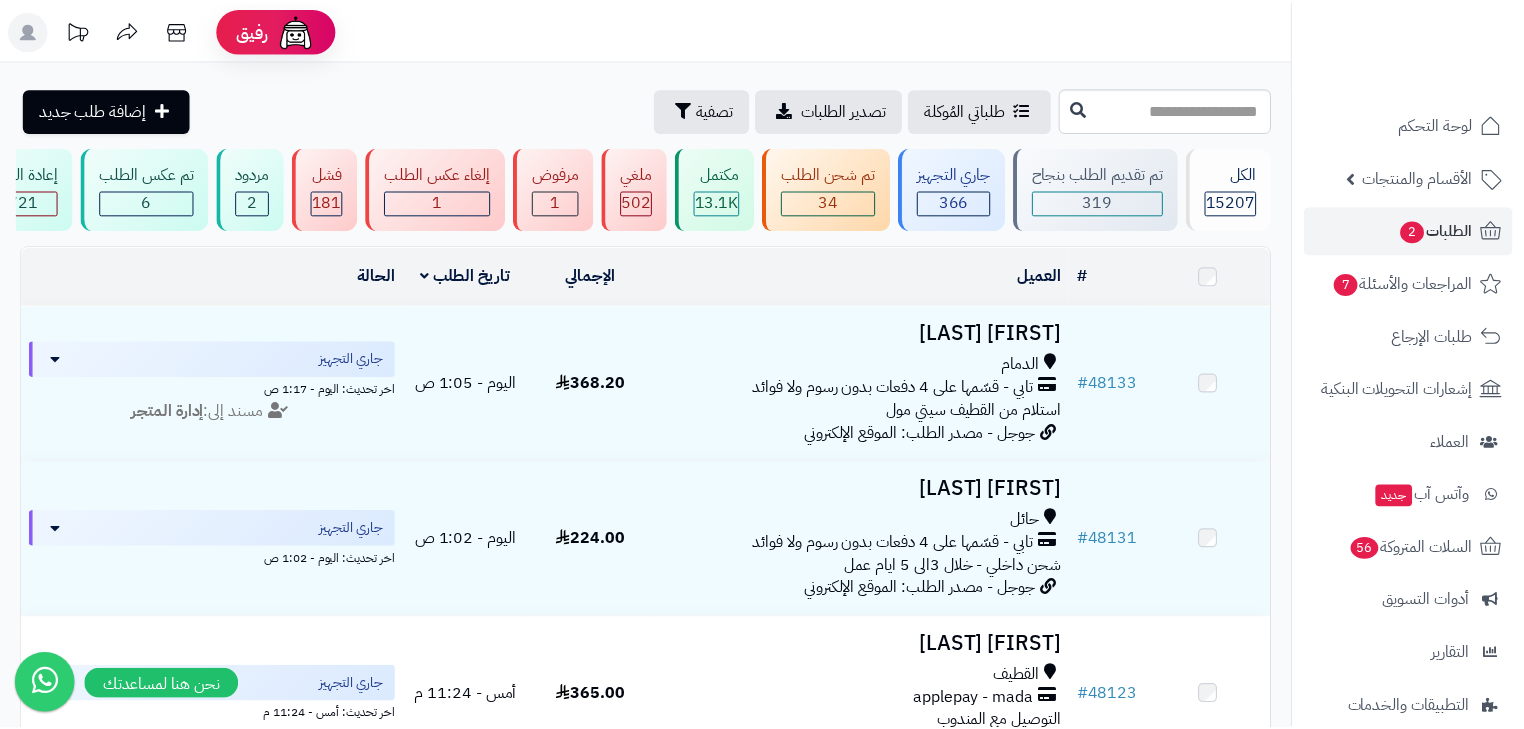 scroll, scrollTop: 0, scrollLeft: 0, axis: both 